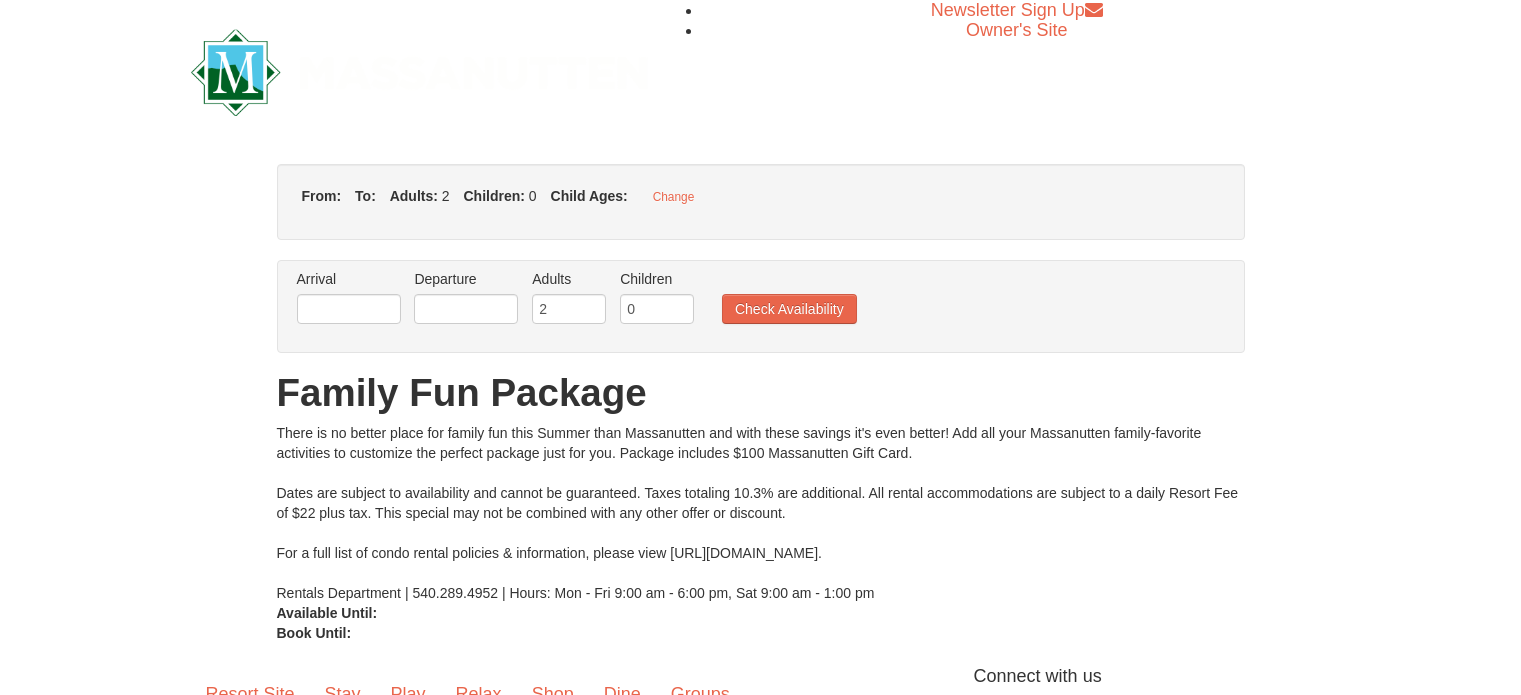 scroll, scrollTop: 0, scrollLeft: 0, axis: both 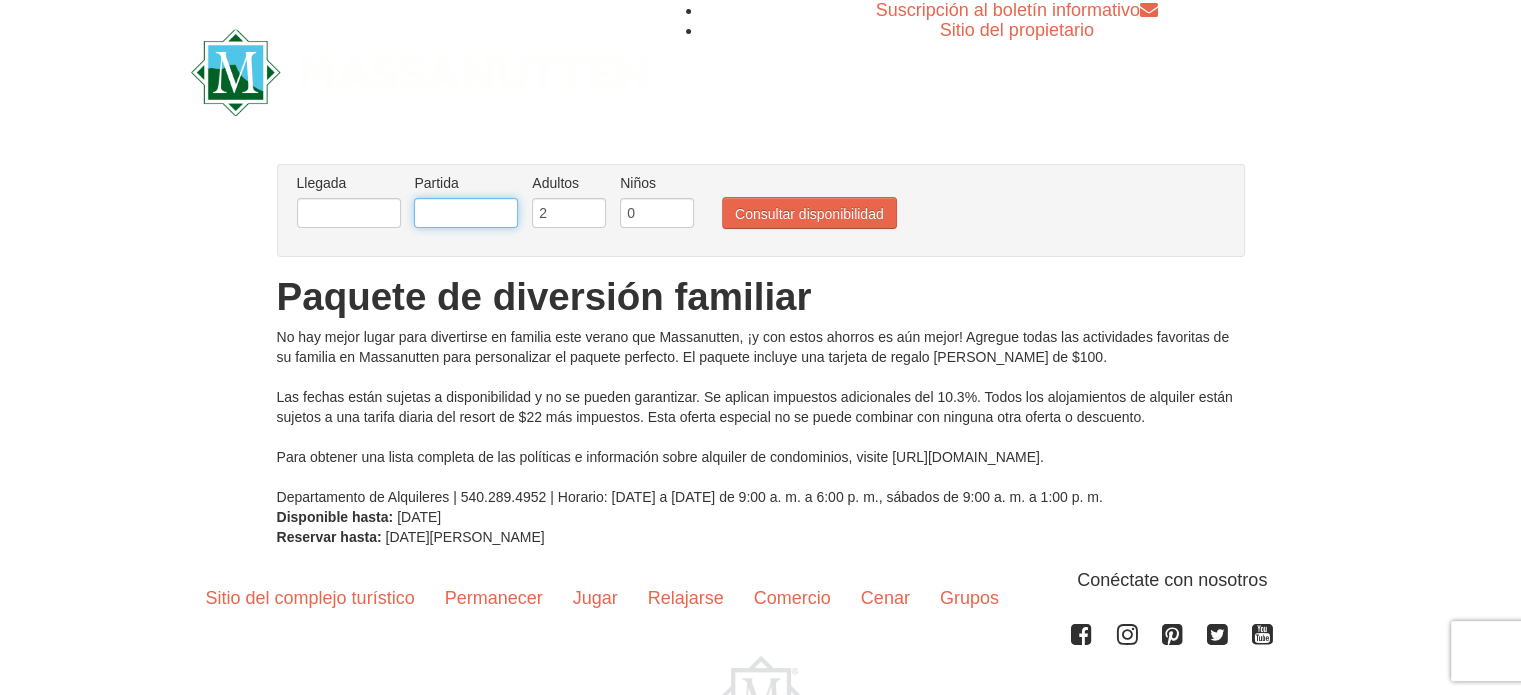 click at bounding box center [466, 213] 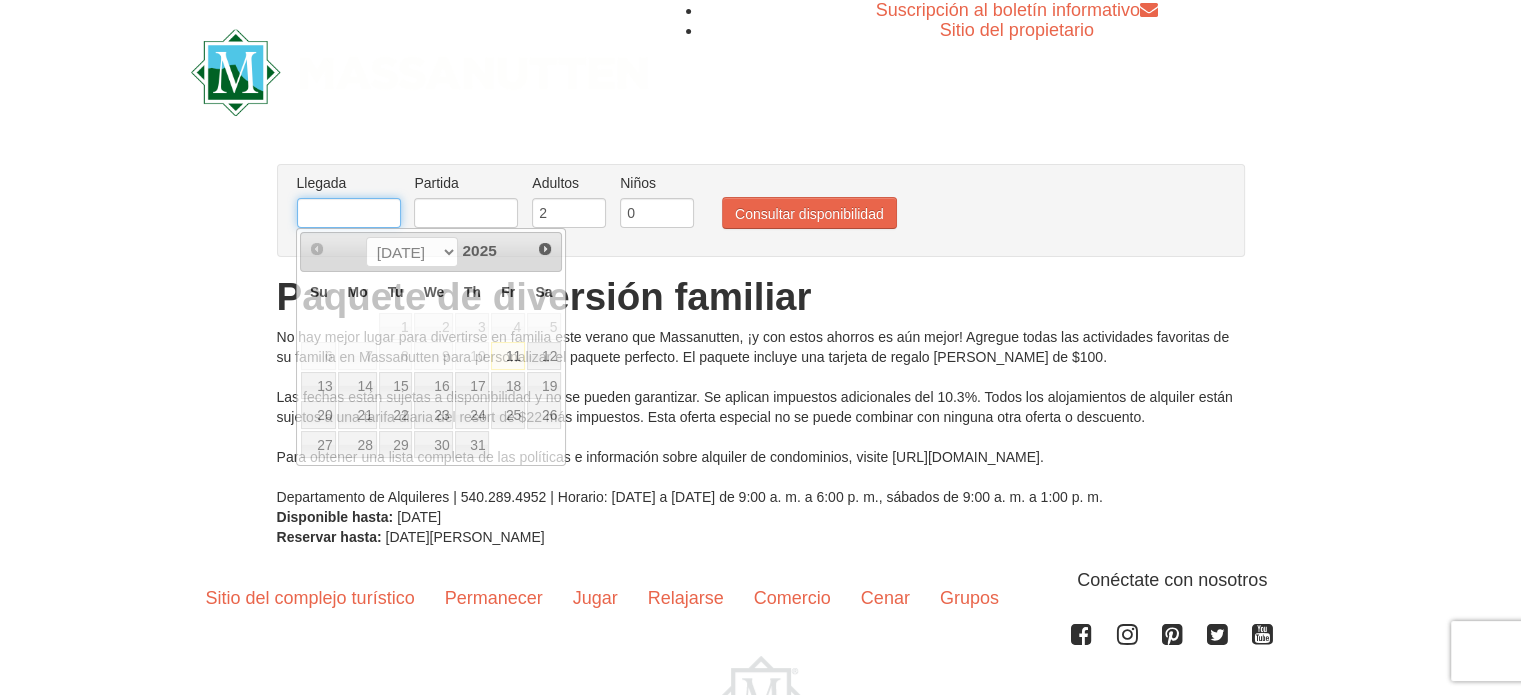 click at bounding box center (349, 213) 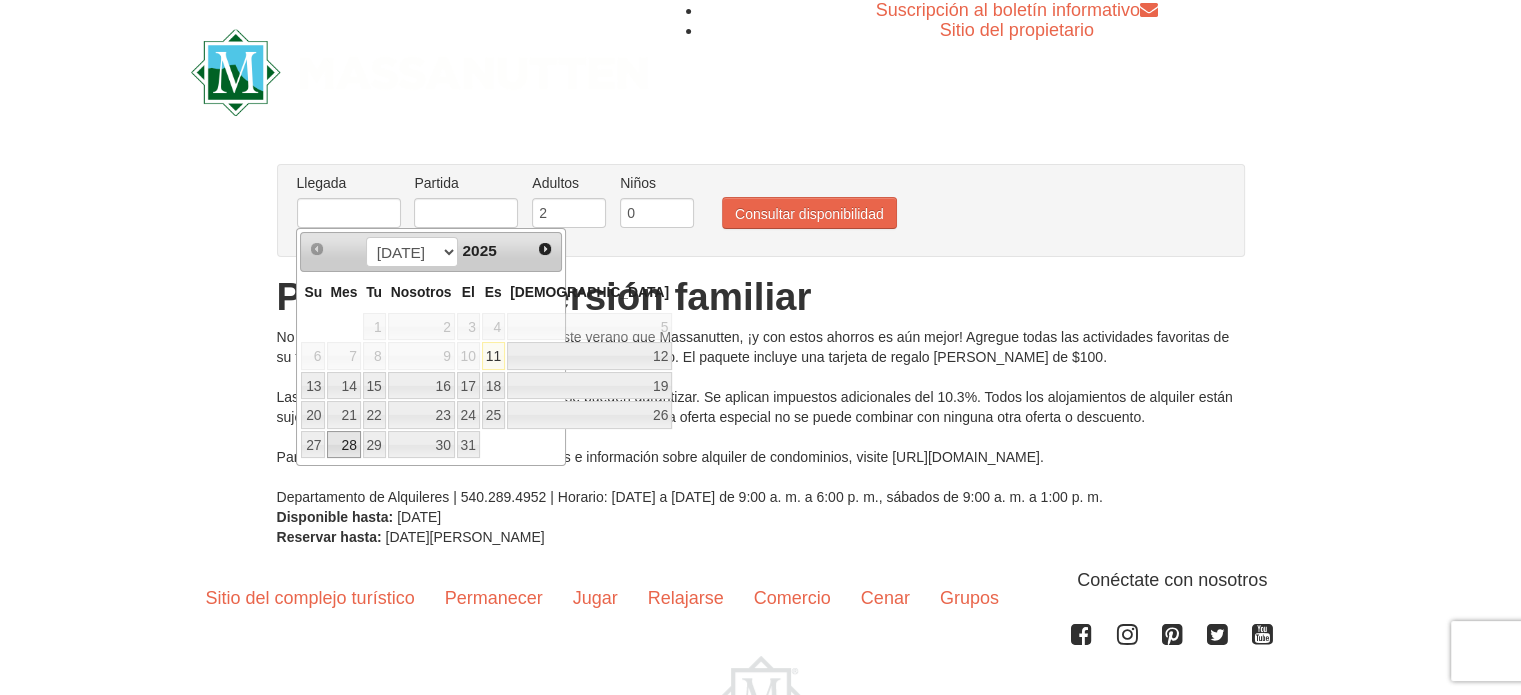 click on "28" at bounding box center [348, 445] 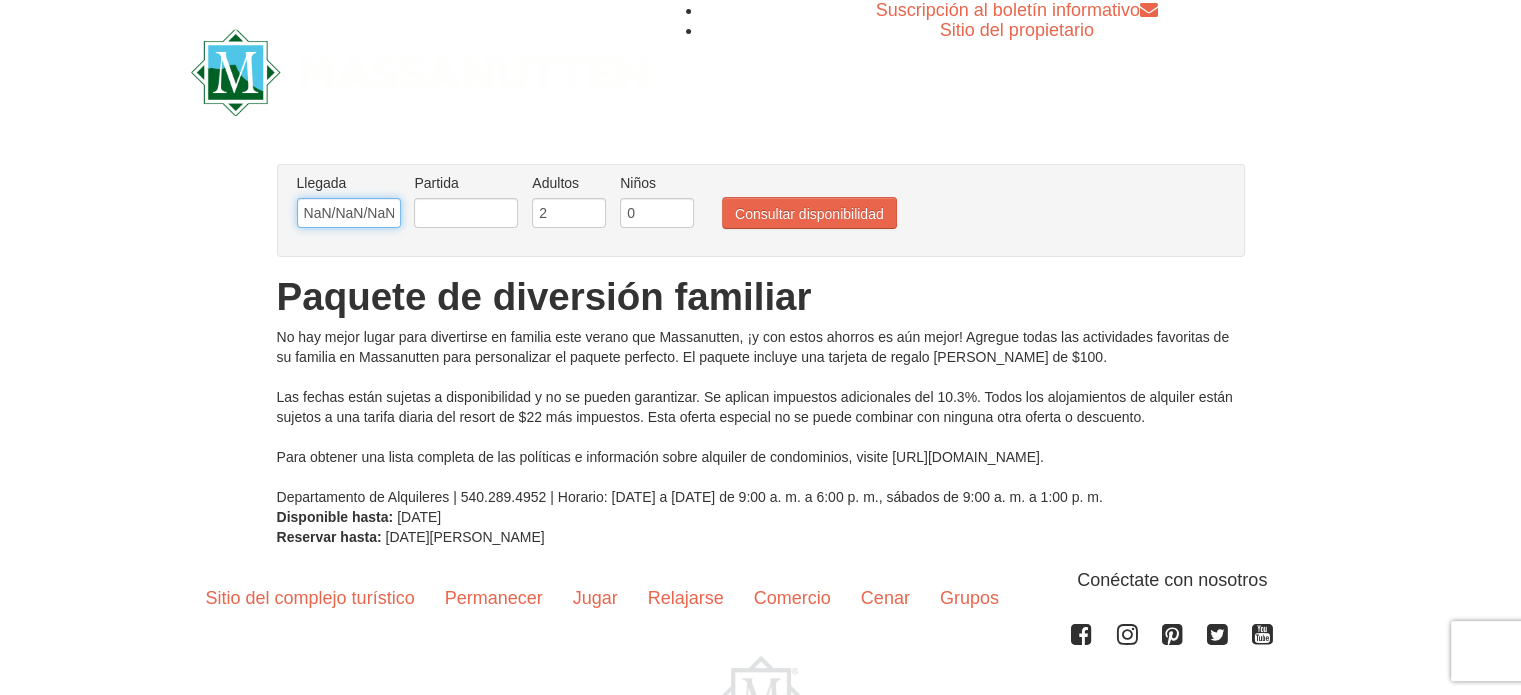 click on "NaN/NaN/NaN" at bounding box center [349, 213] 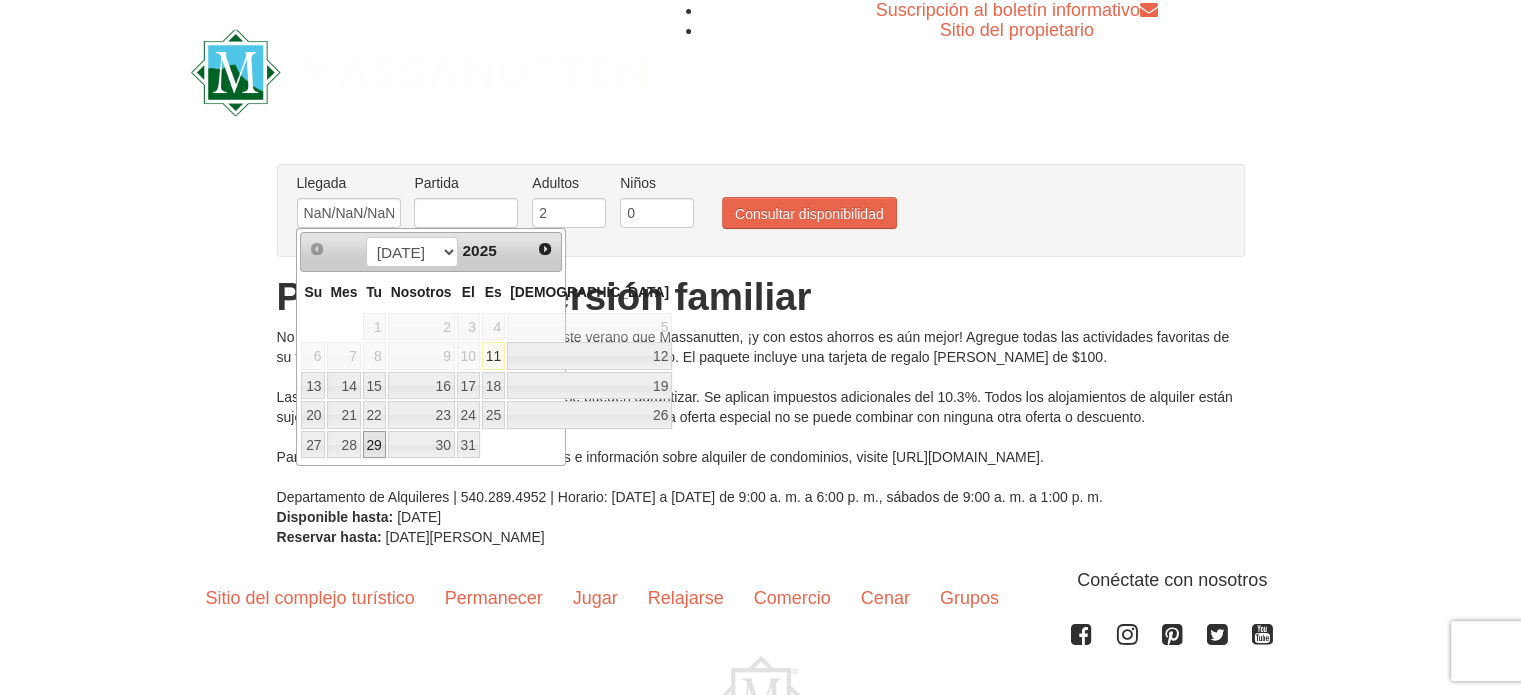 click on "29" at bounding box center (373, 445) 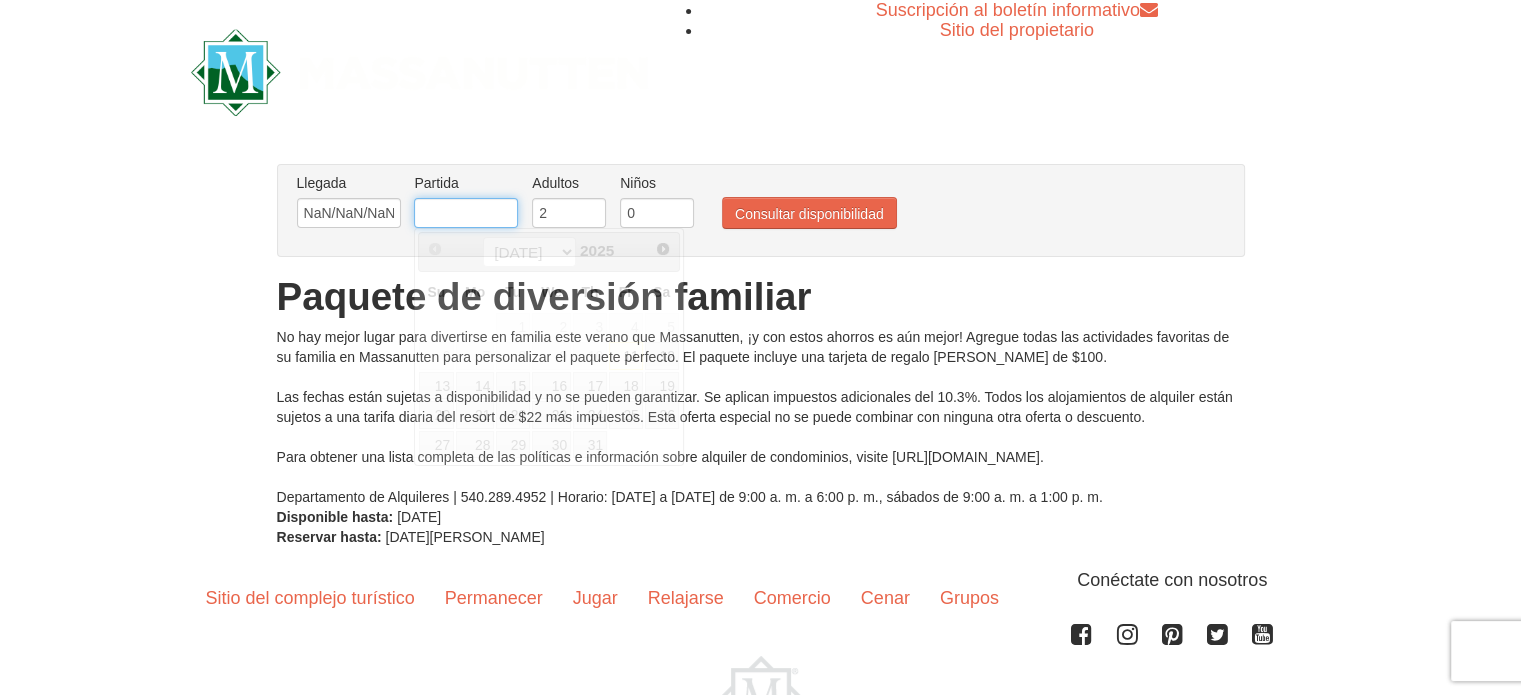 click at bounding box center [466, 213] 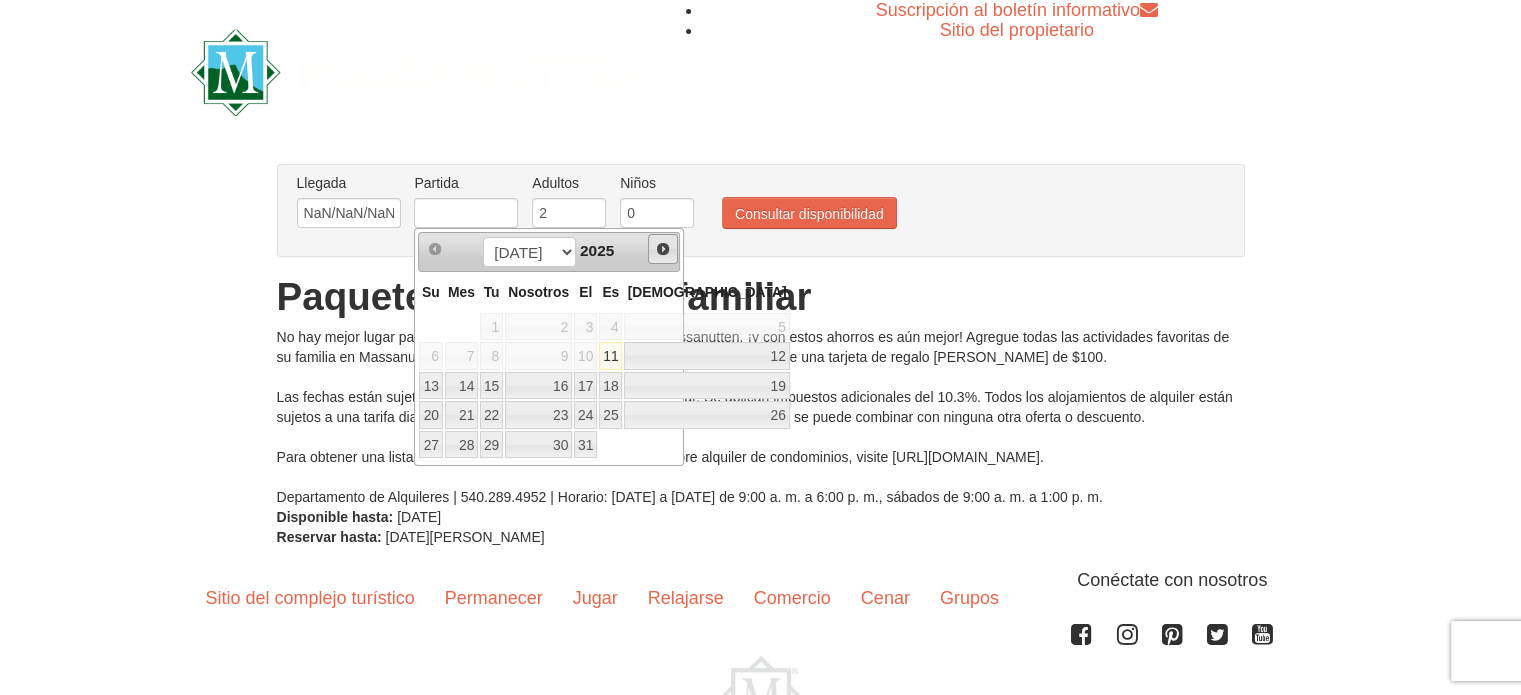 click on "Próximo" at bounding box center [663, 249] 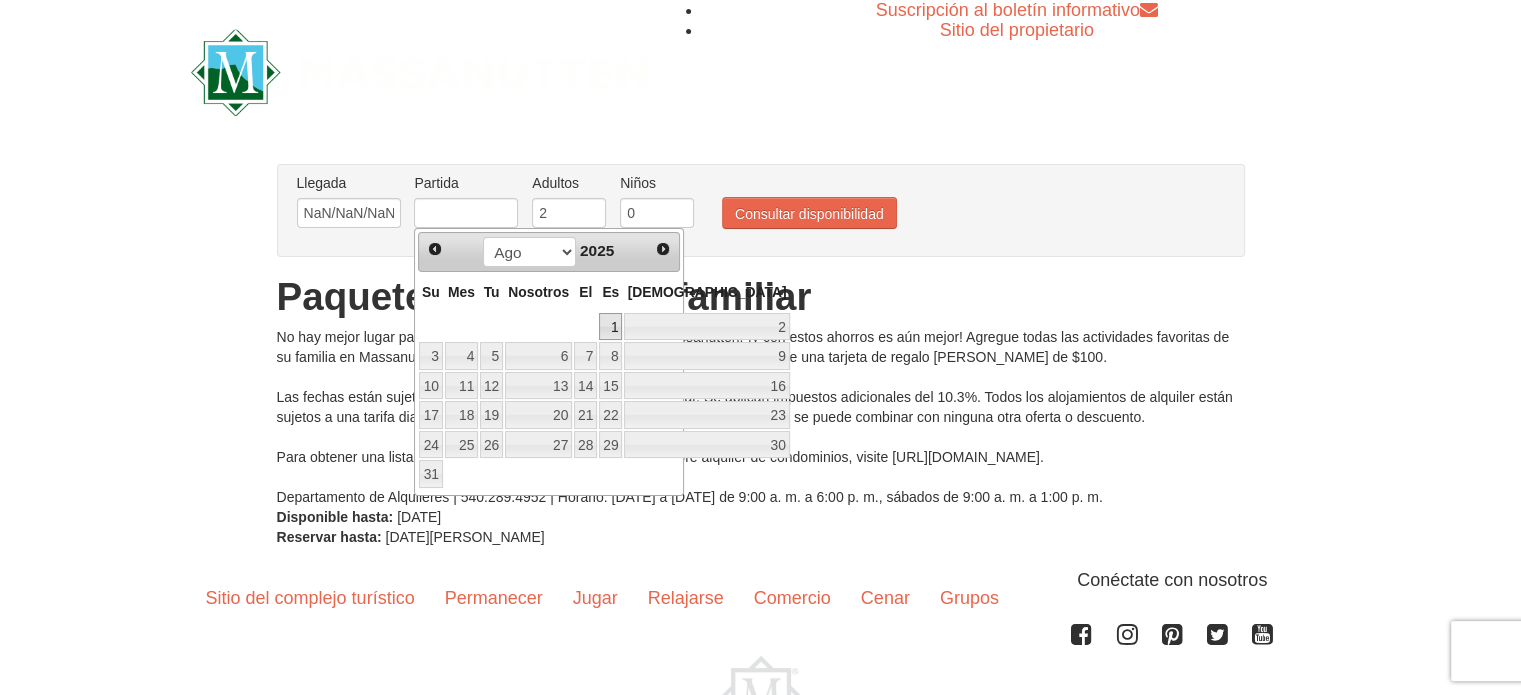 click on "1" at bounding box center (610, 327) 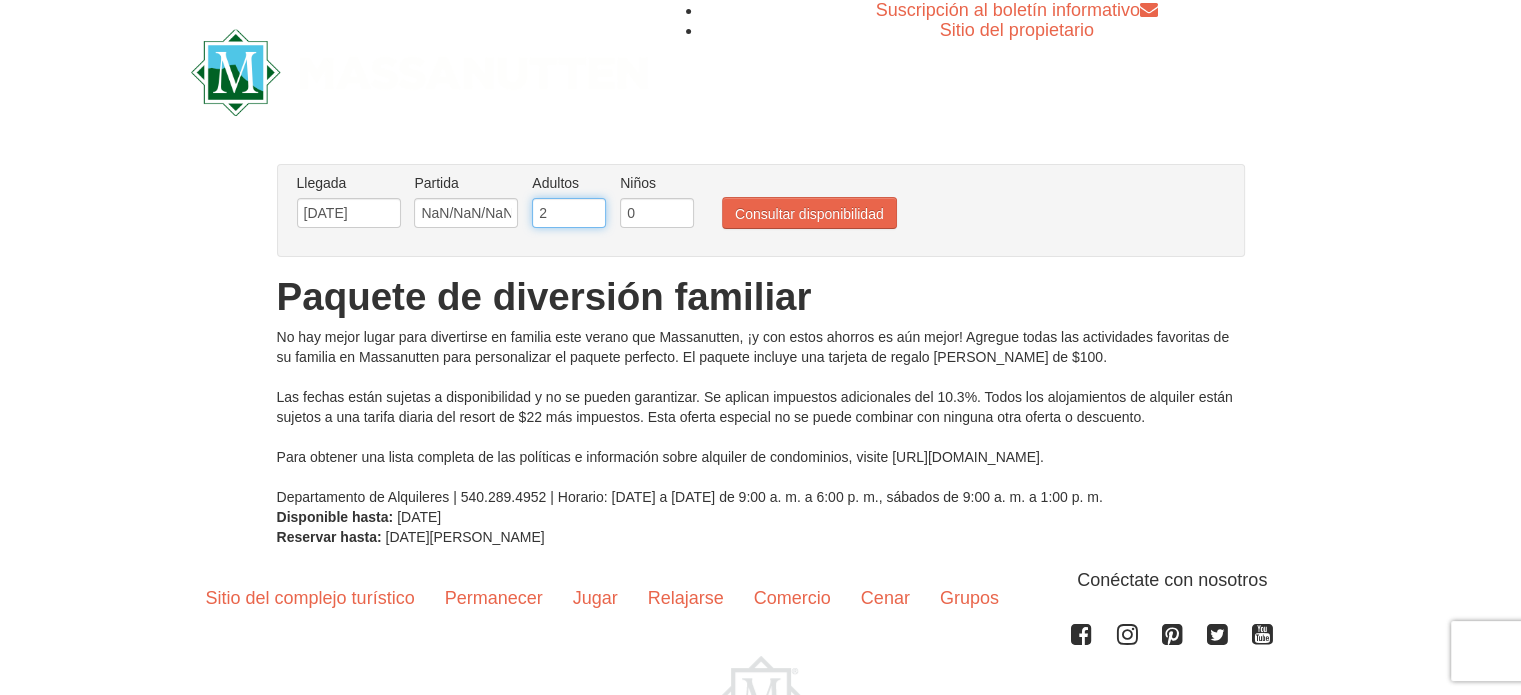 click on "2" at bounding box center (569, 213) 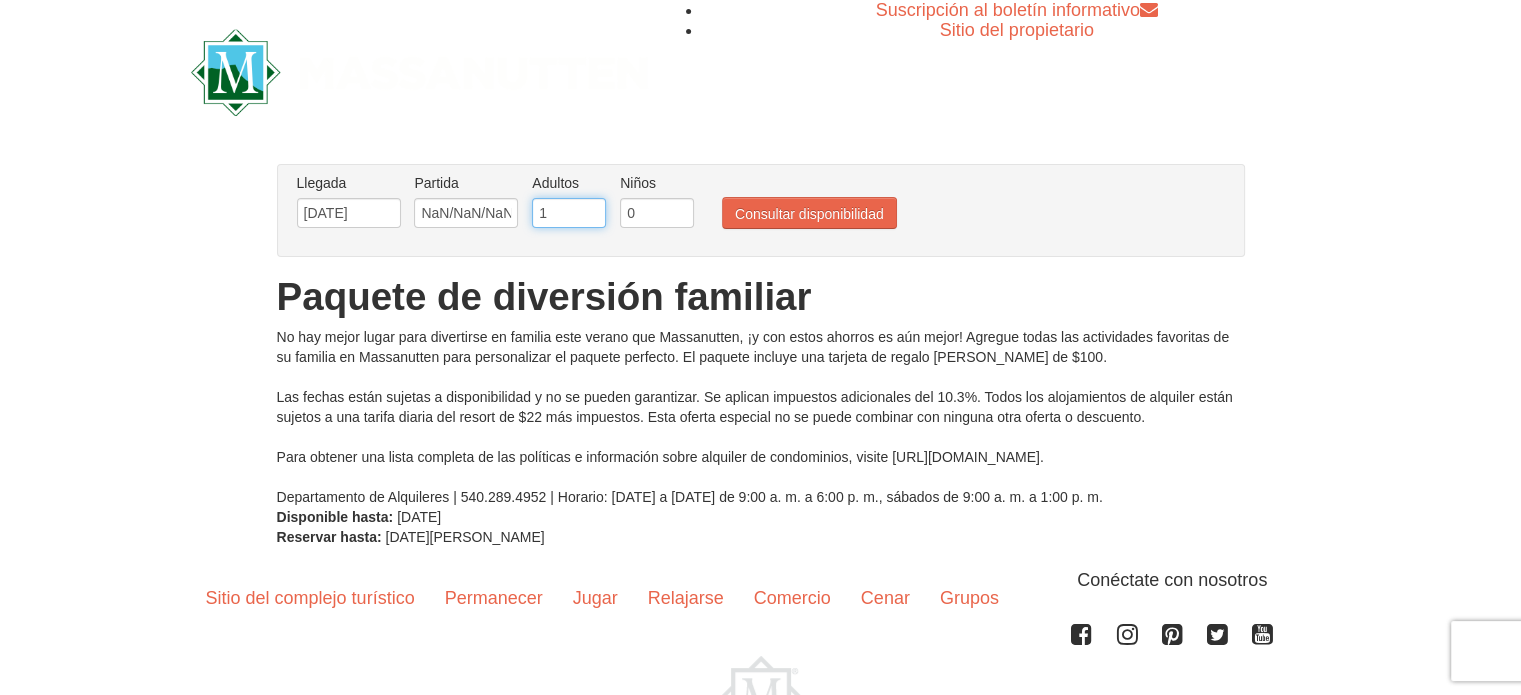 click on "1" at bounding box center (569, 213) 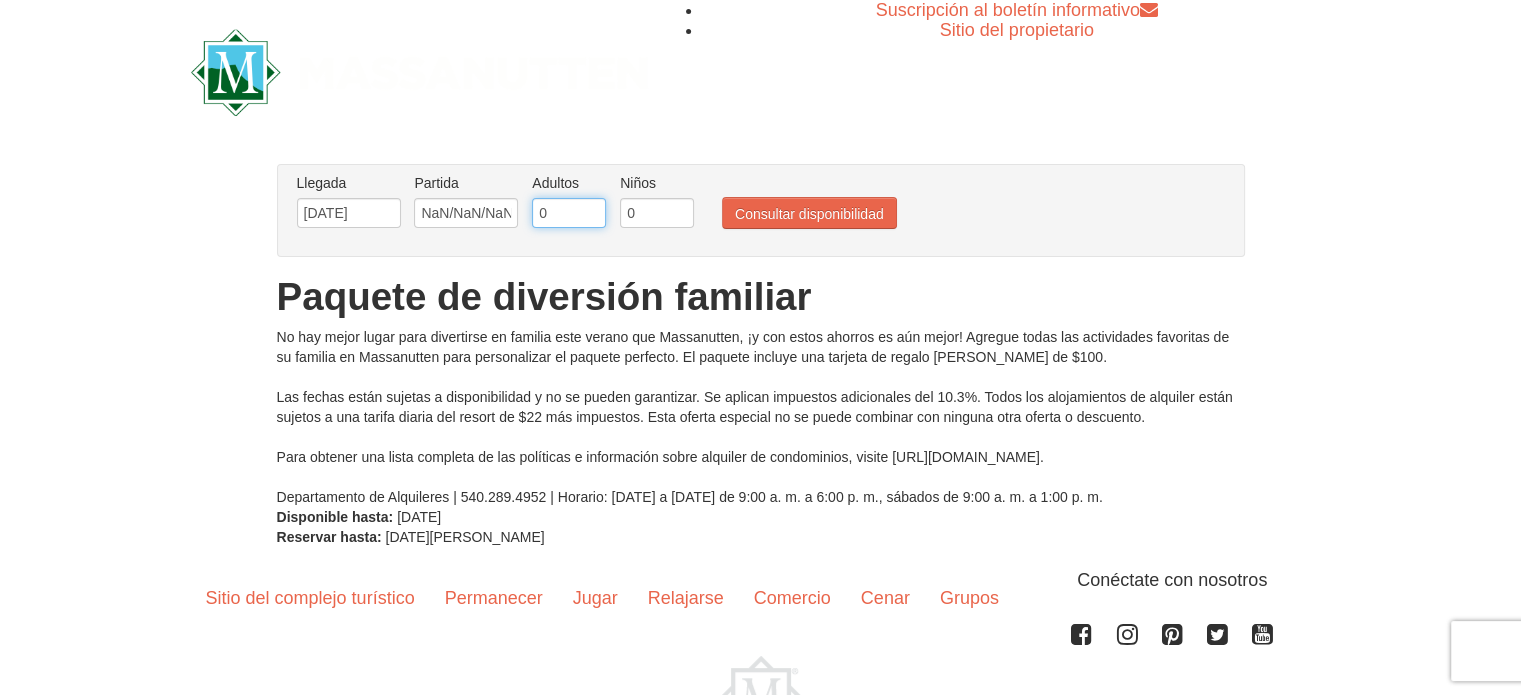 click on "0" at bounding box center [569, 213] 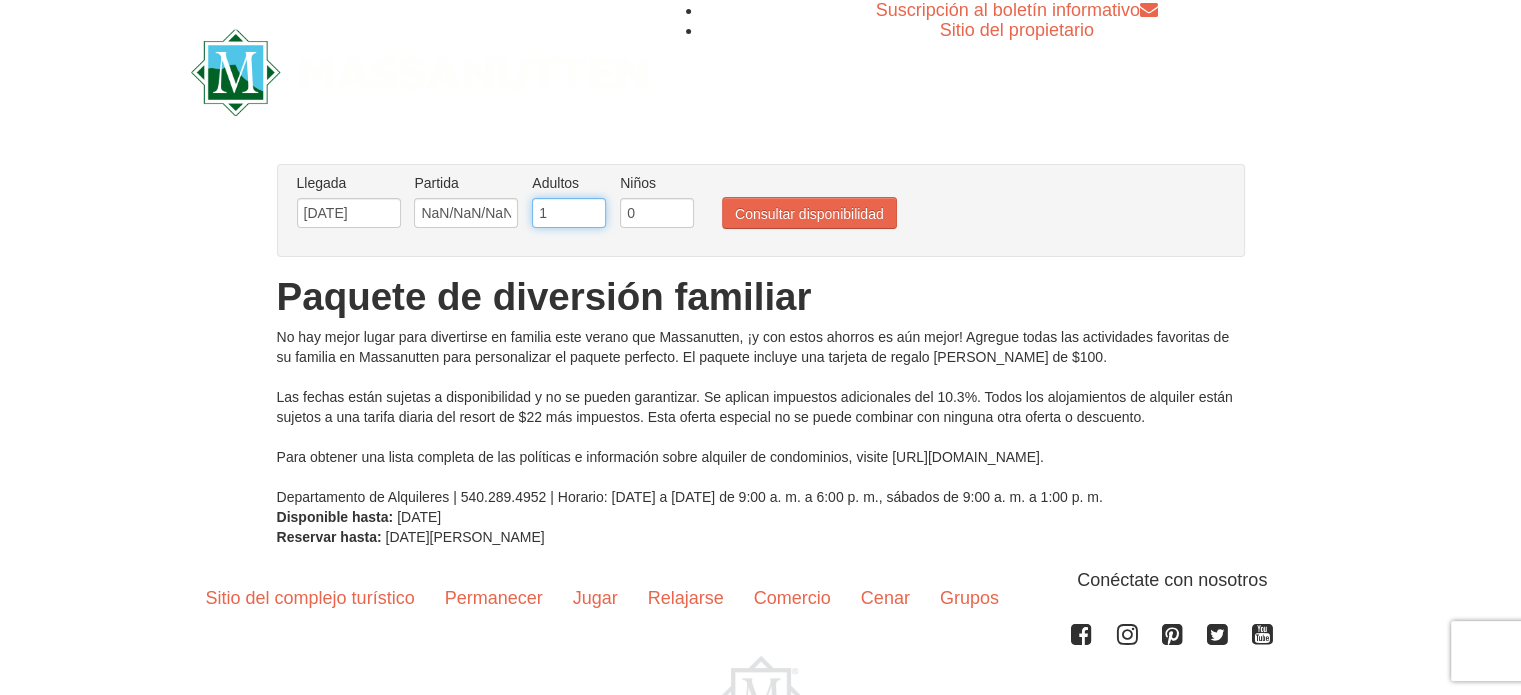 click on "1" at bounding box center [569, 213] 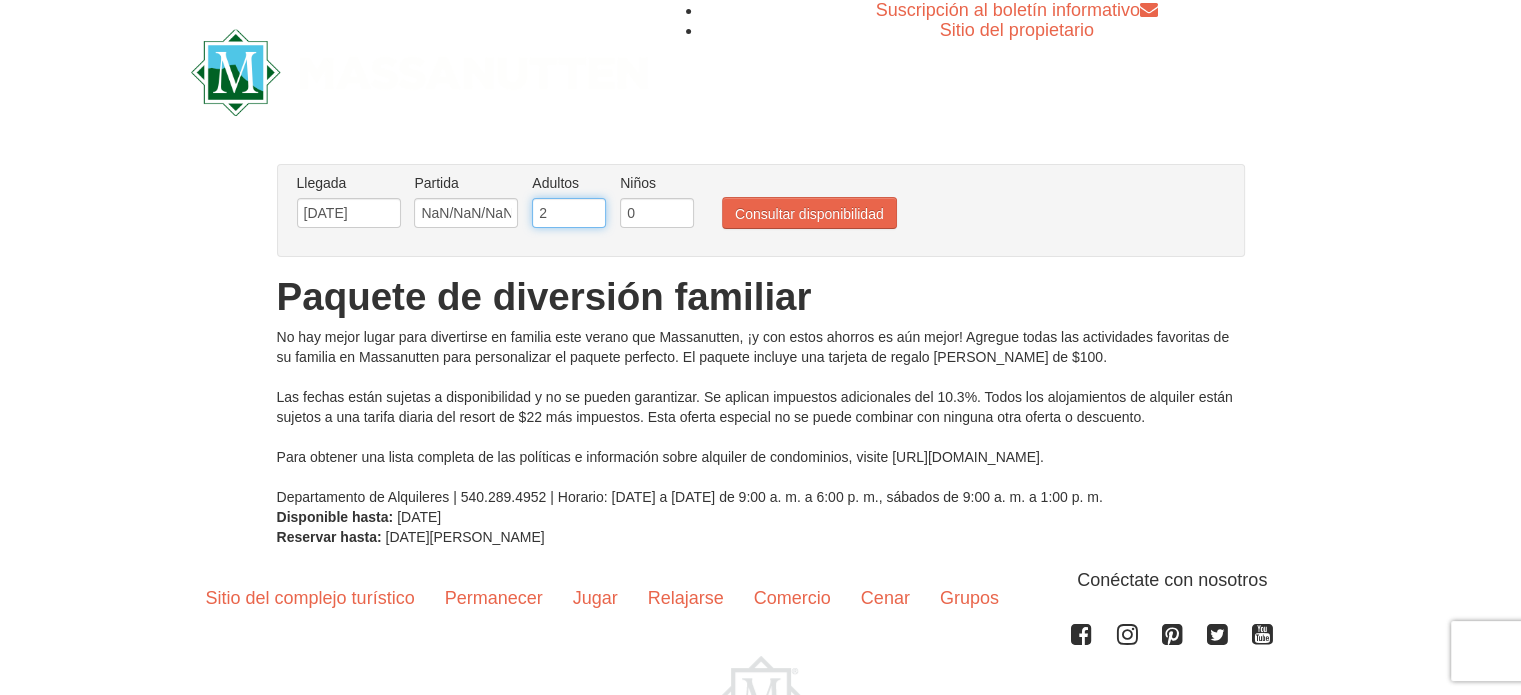 click on "2" at bounding box center [569, 213] 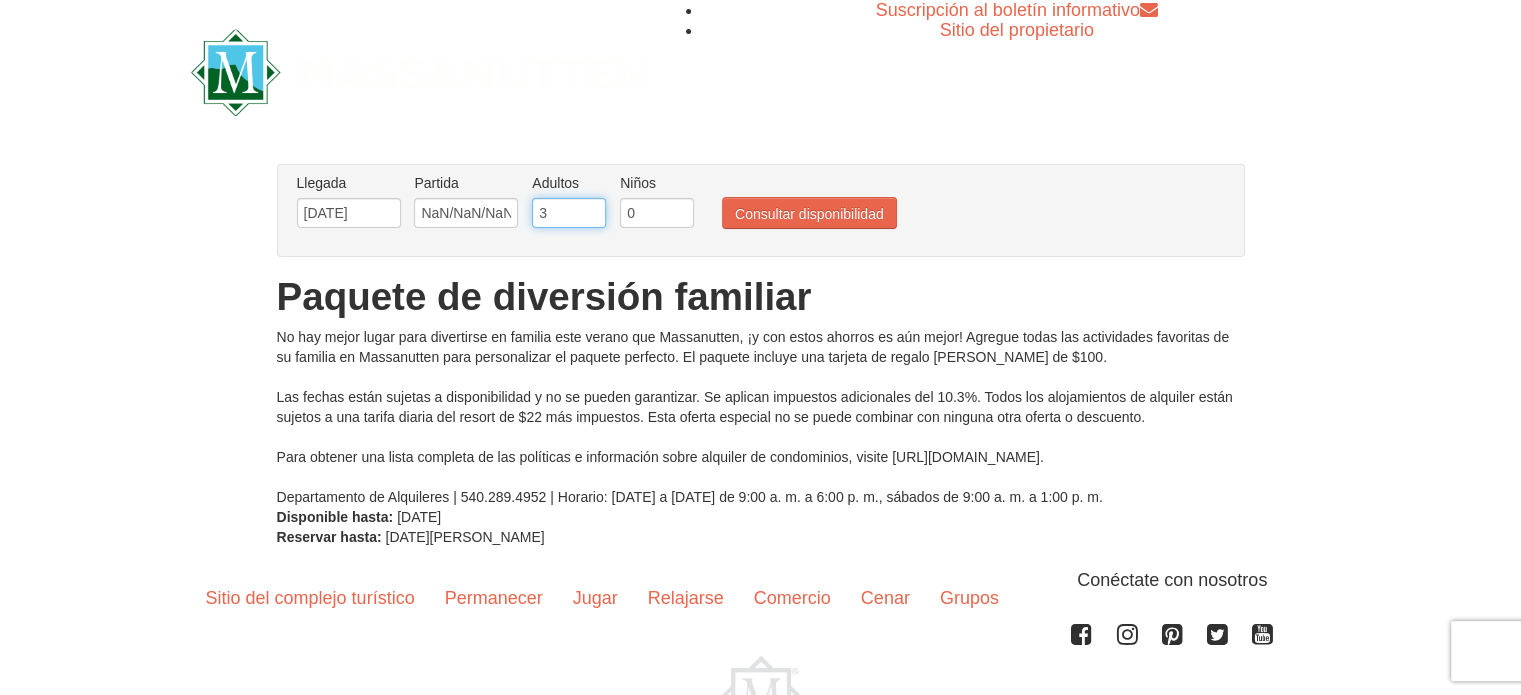 click on "3" at bounding box center (569, 213) 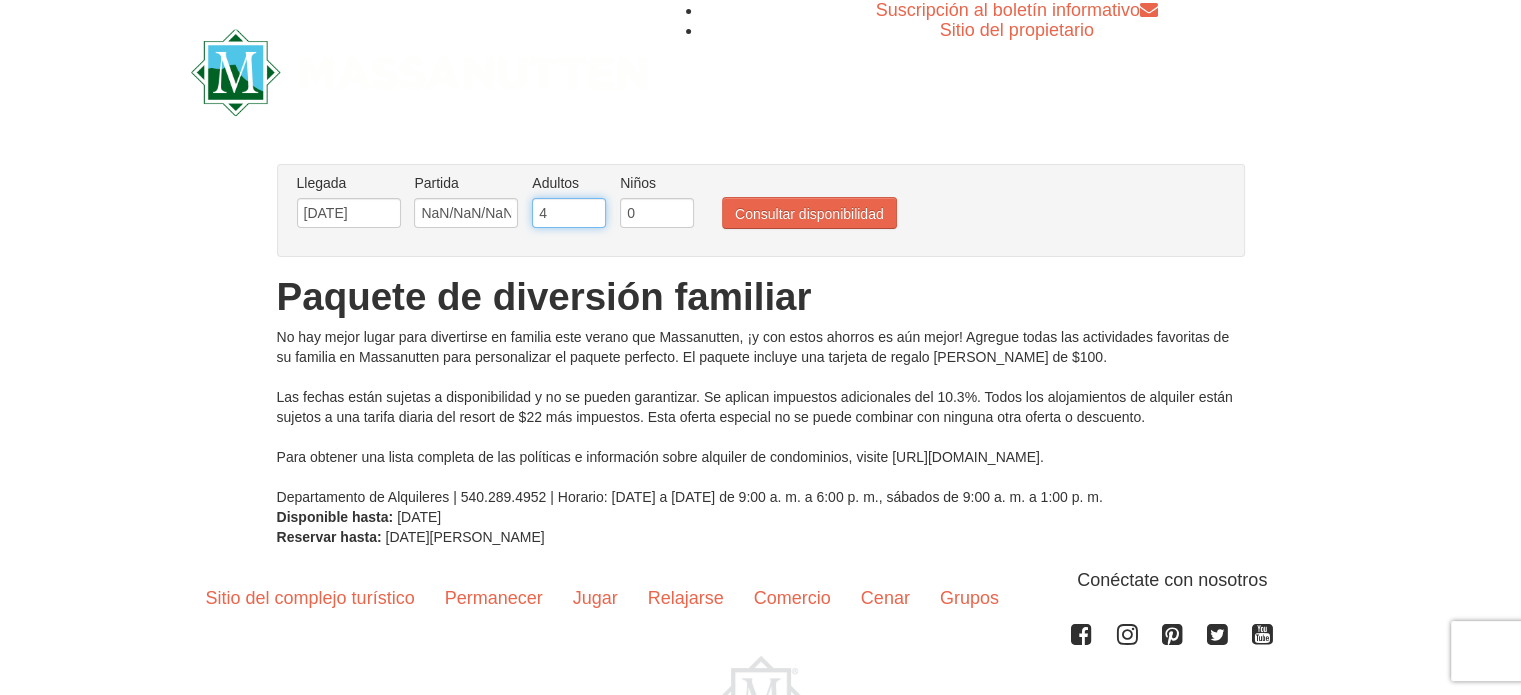 click on "4" at bounding box center [569, 213] 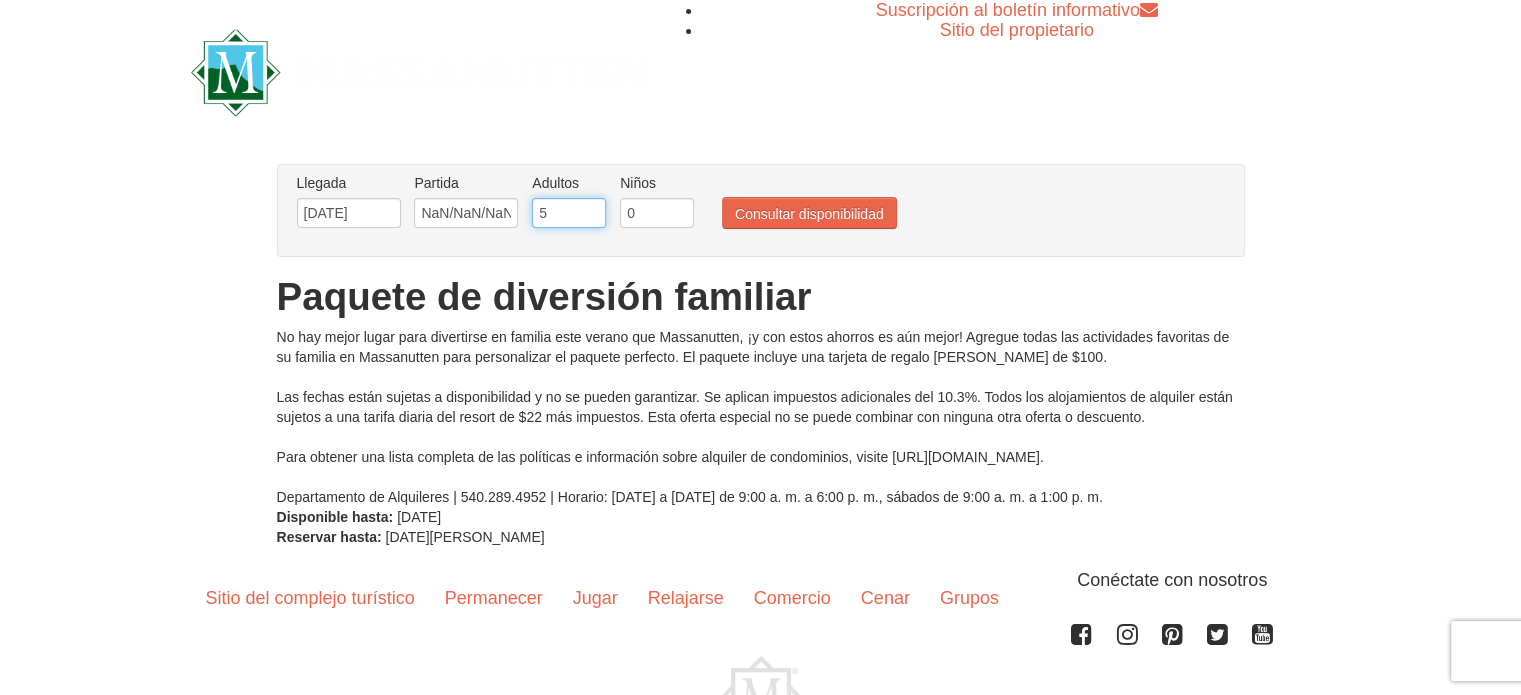 click on "5" at bounding box center [569, 213] 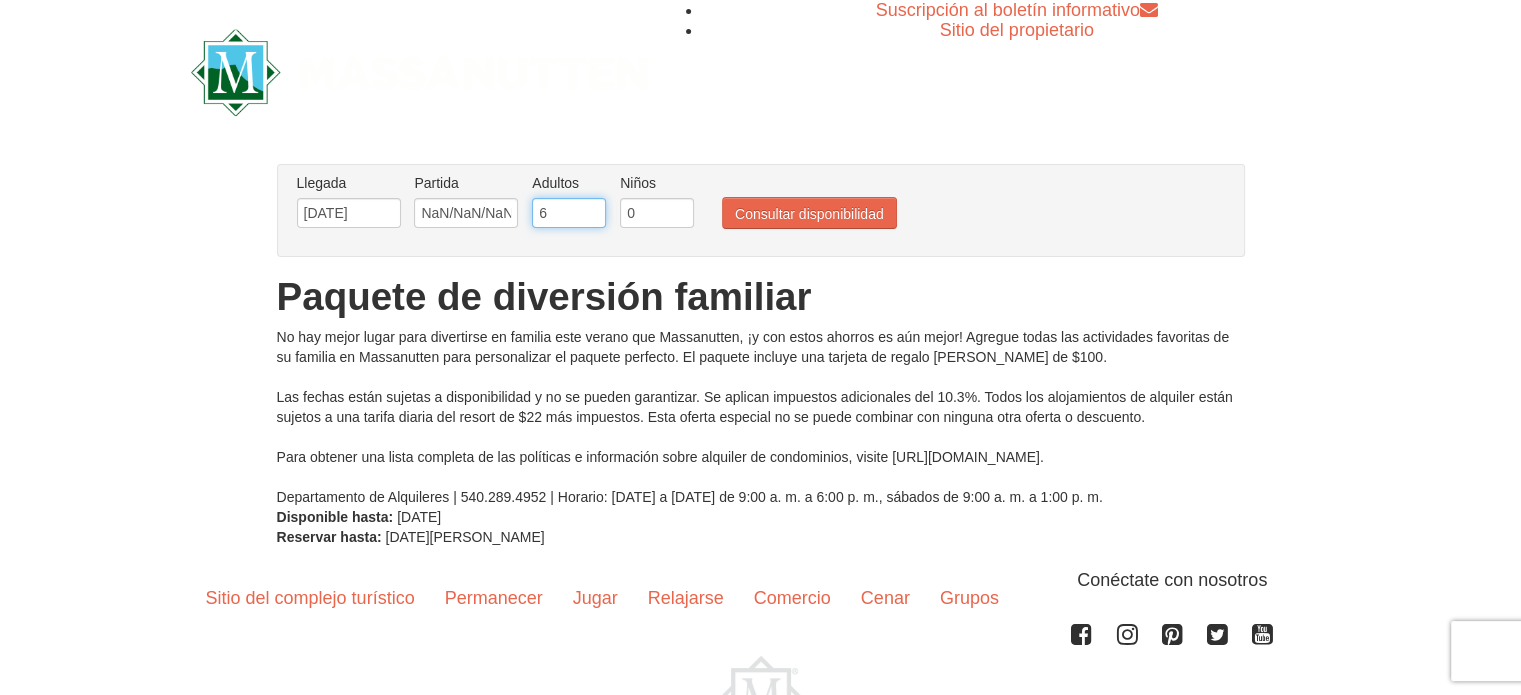 click on "6" at bounding box center (569, 213) 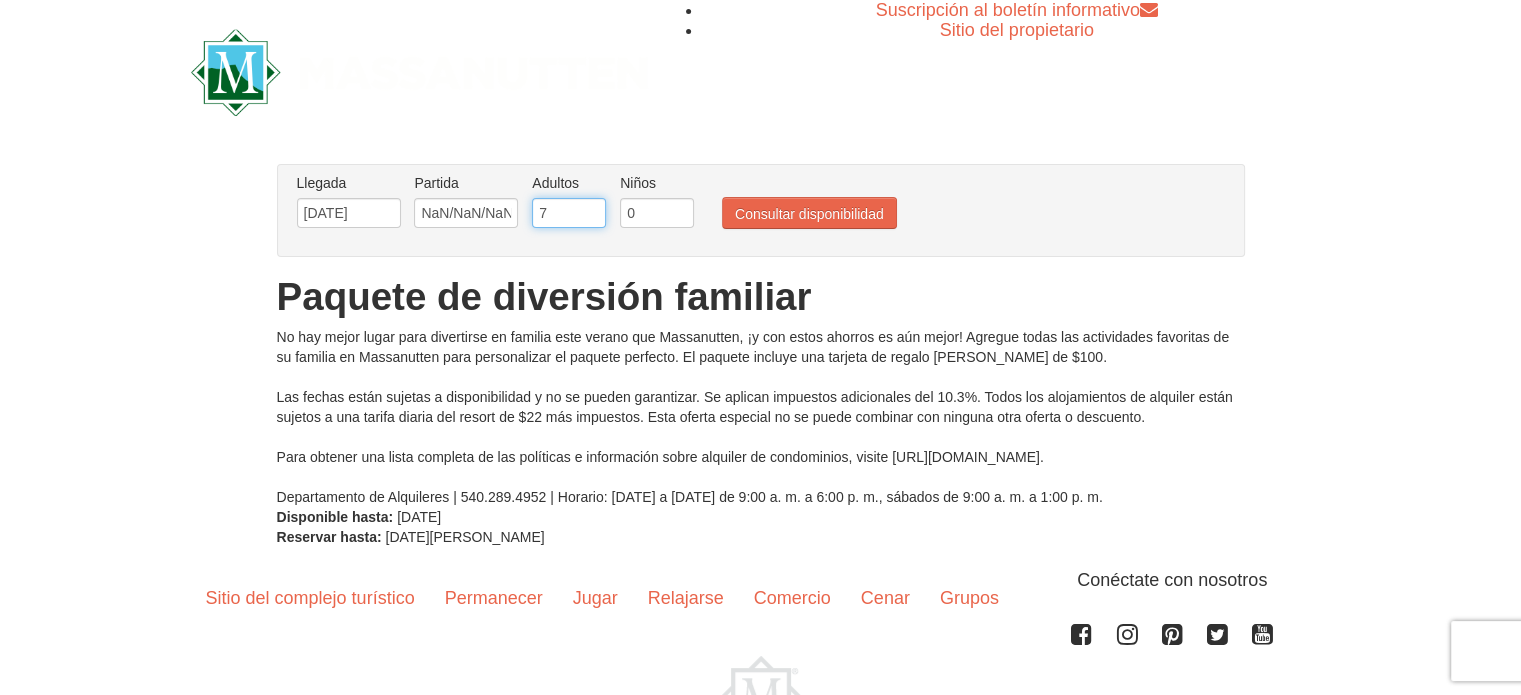 click on "7" at bounding box center (569, 213) 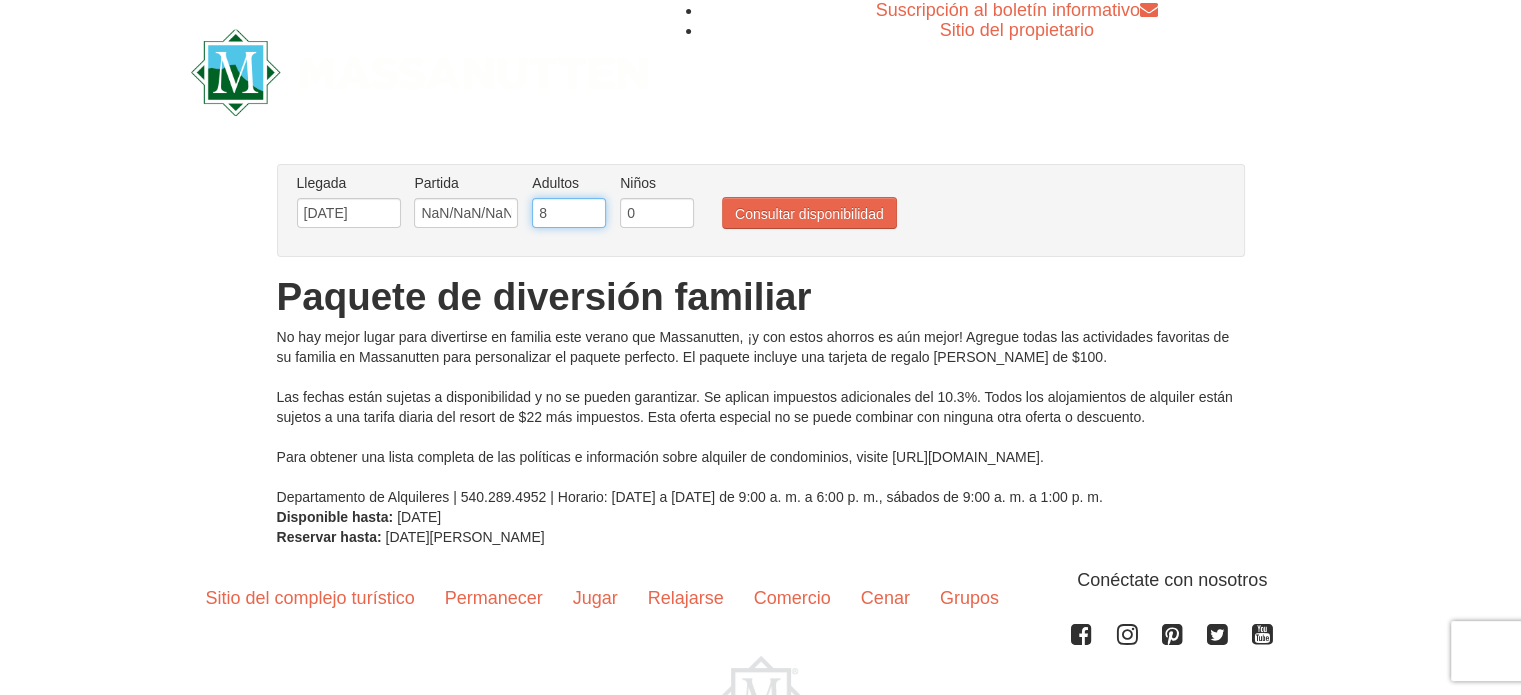 click on "8" at bounding box center (569, 213) 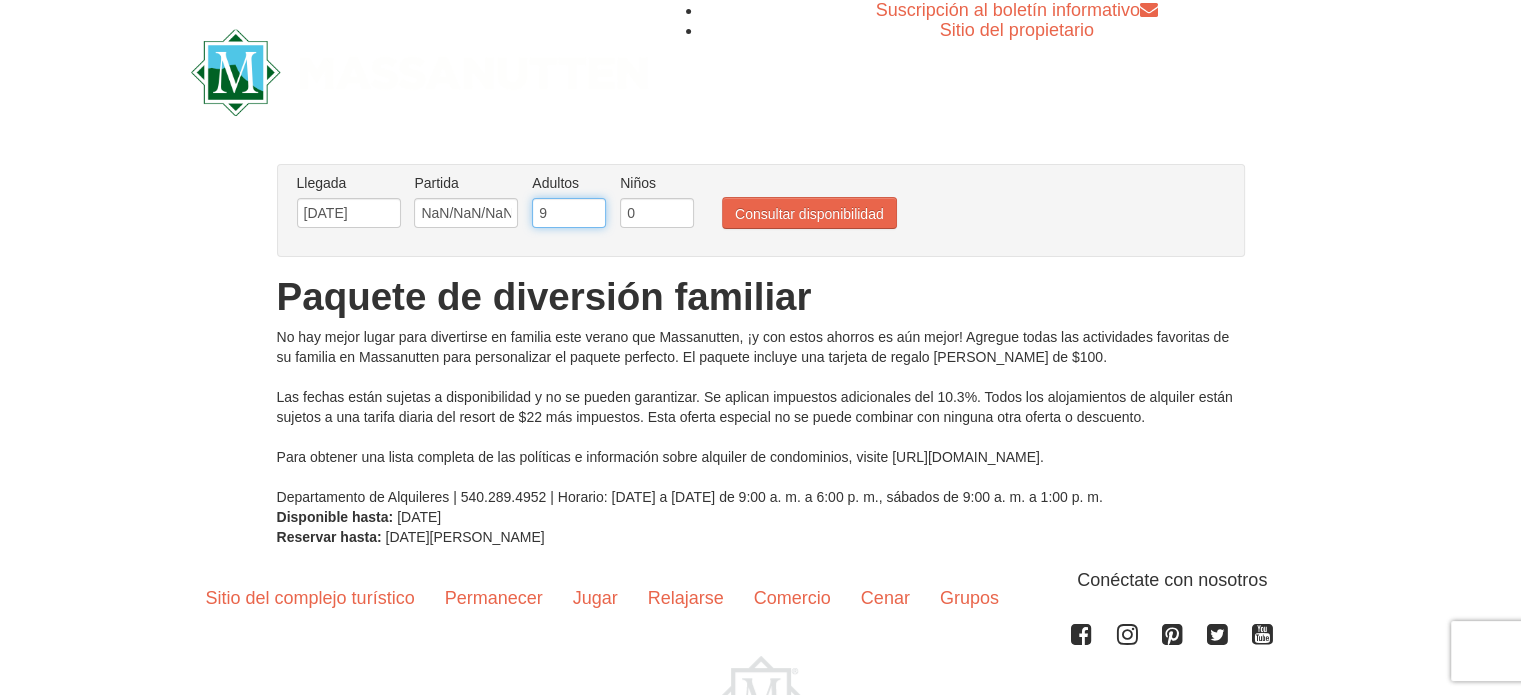 type on "9" 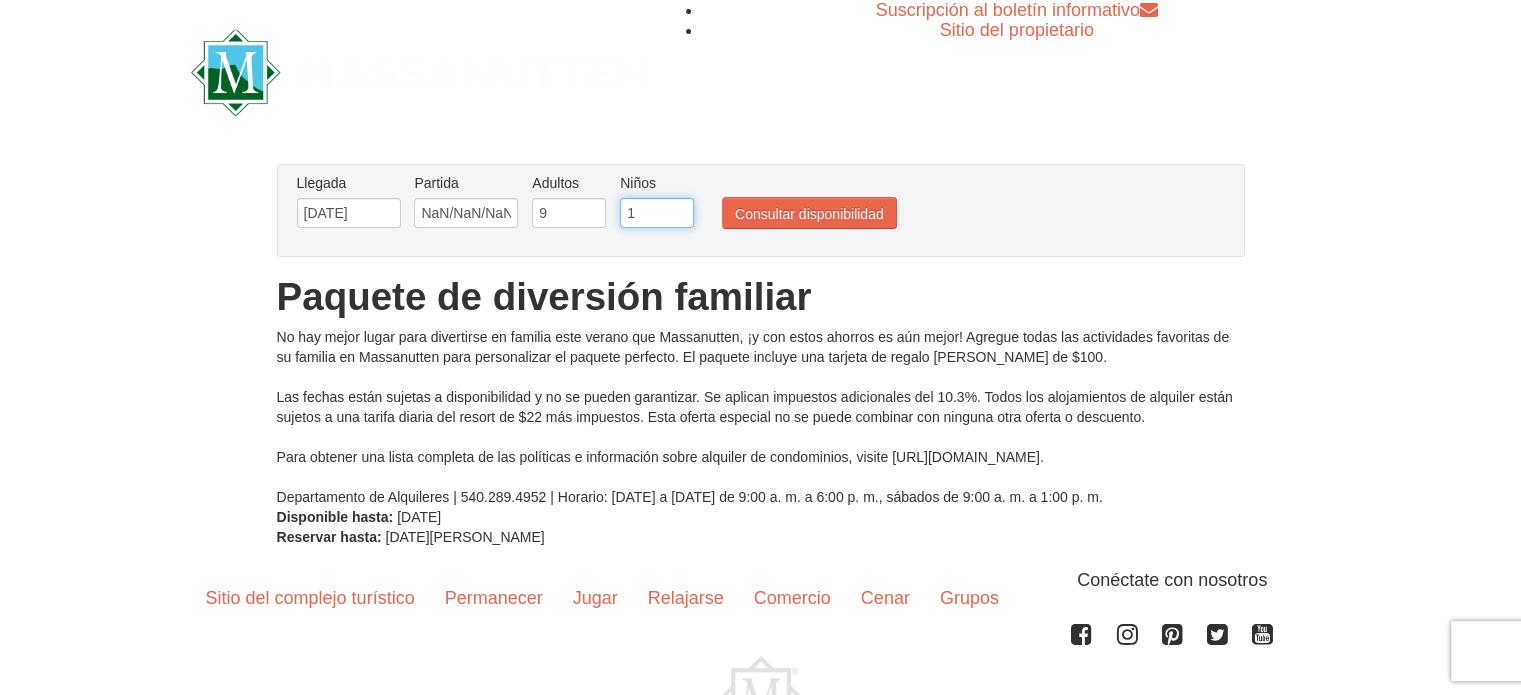 click on "1" at bounding box center (657, 213) 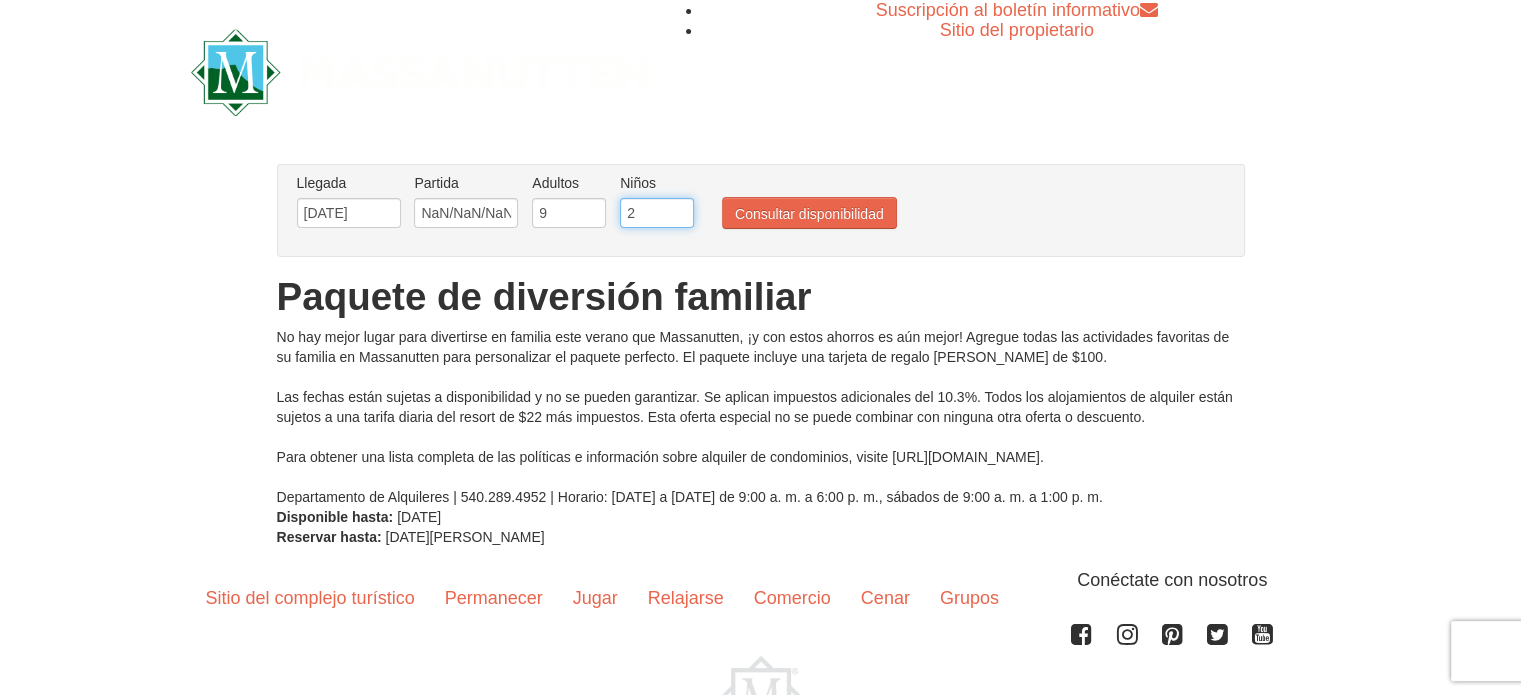 click on "2" at bounding box center (657, 213) 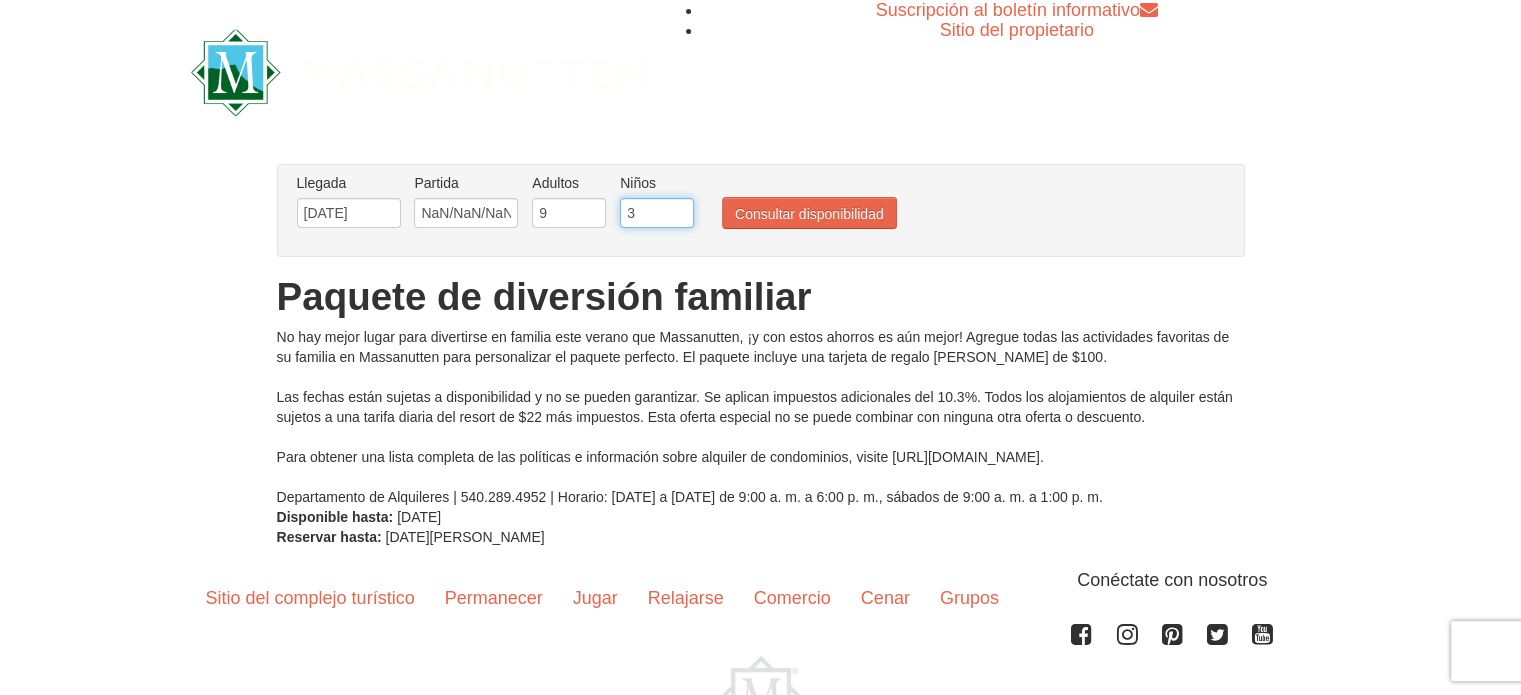 click on "3" at bounding box center [657, 213] 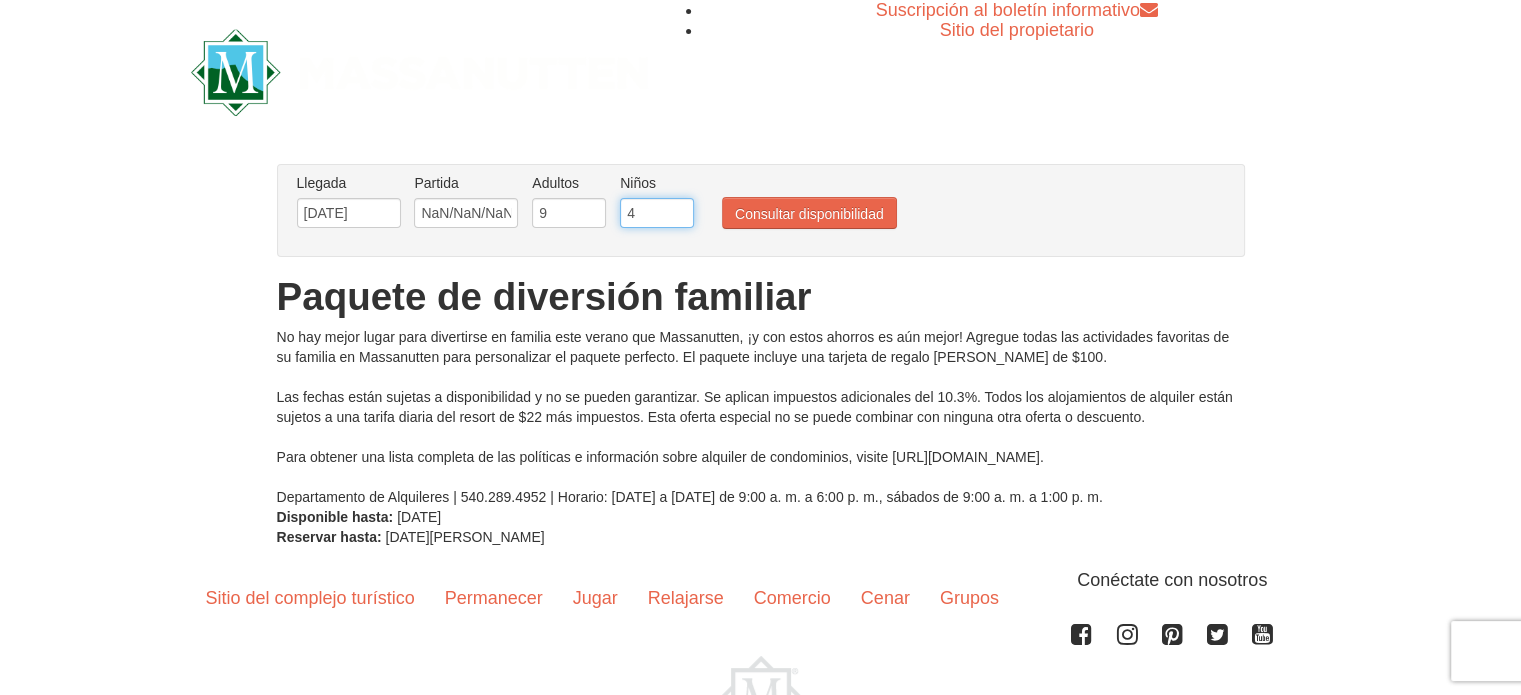 type on "4" 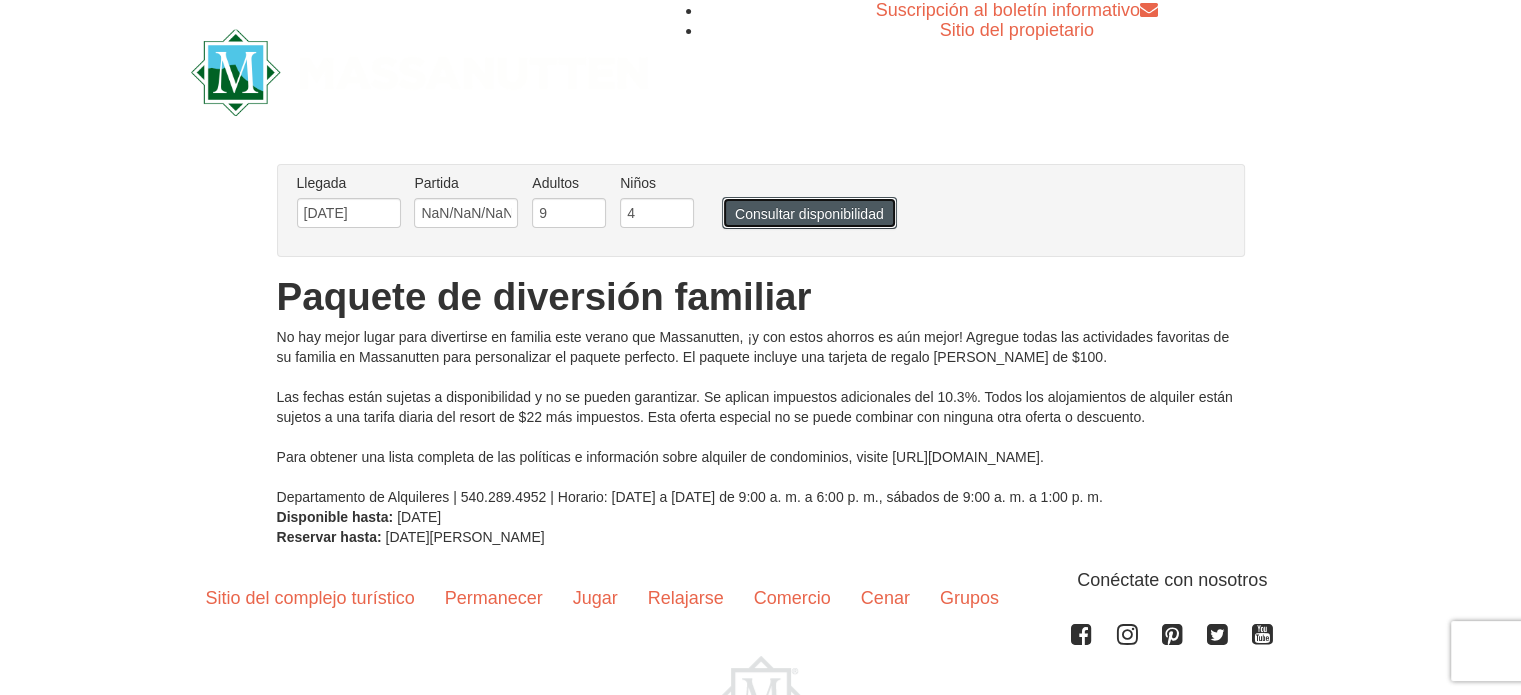 click on "Consultar disponibilidad" at bounding box center [809, 213] 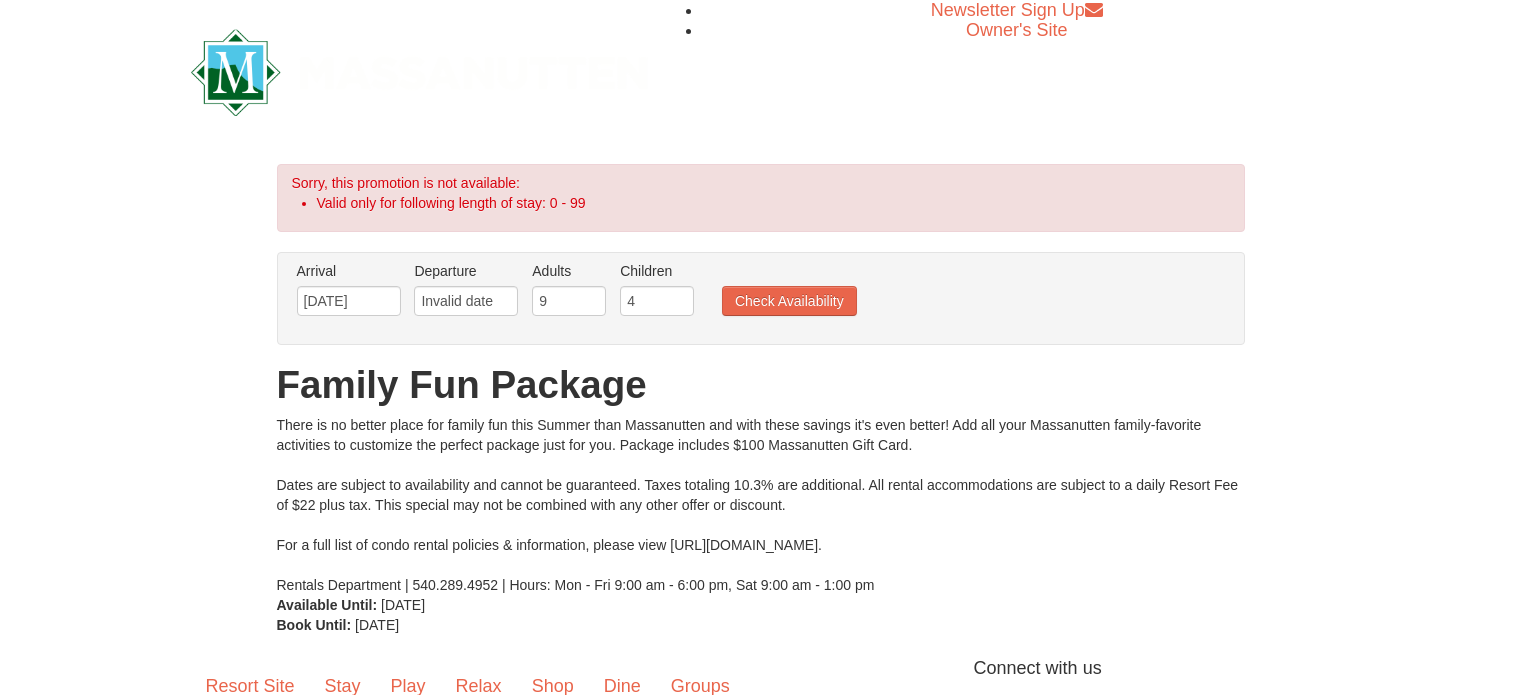 scroll, scrollTop: 0, scrollLeft: 0, axis: both 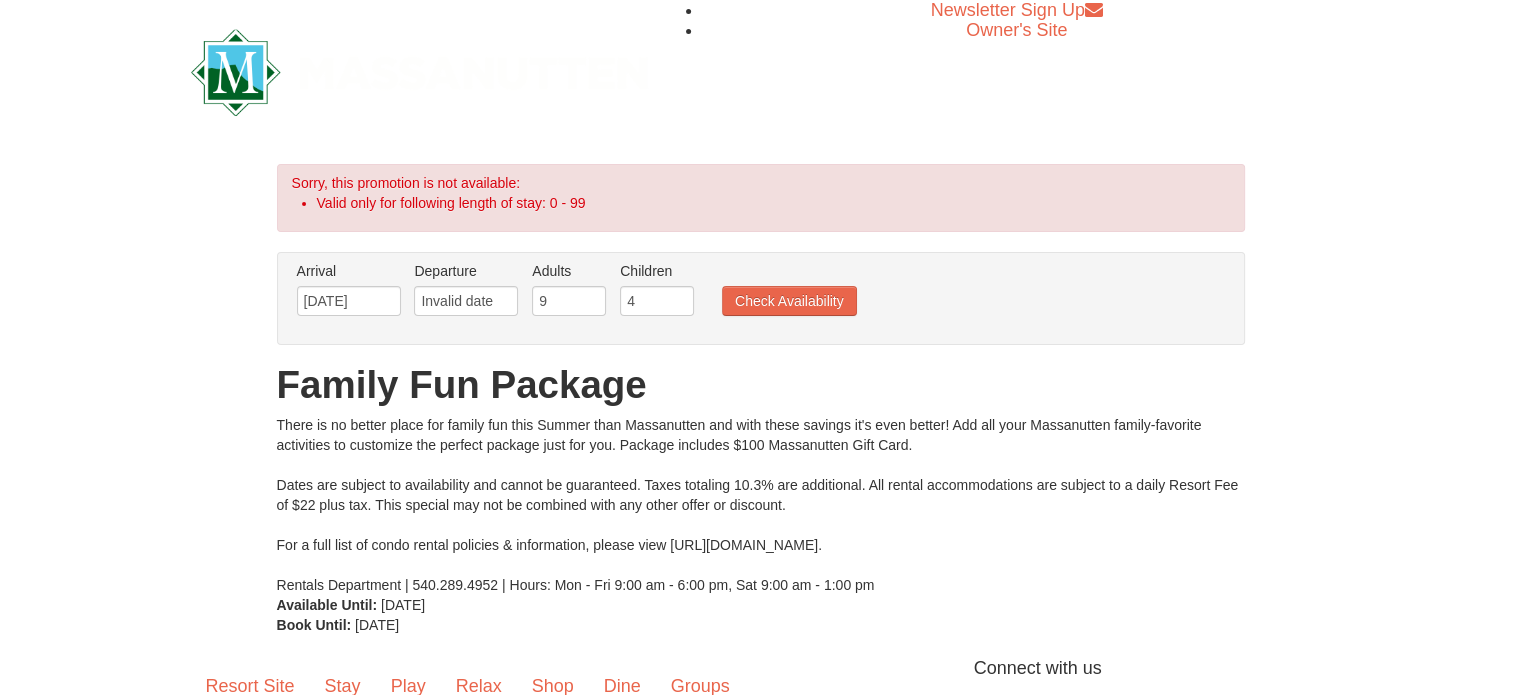 type 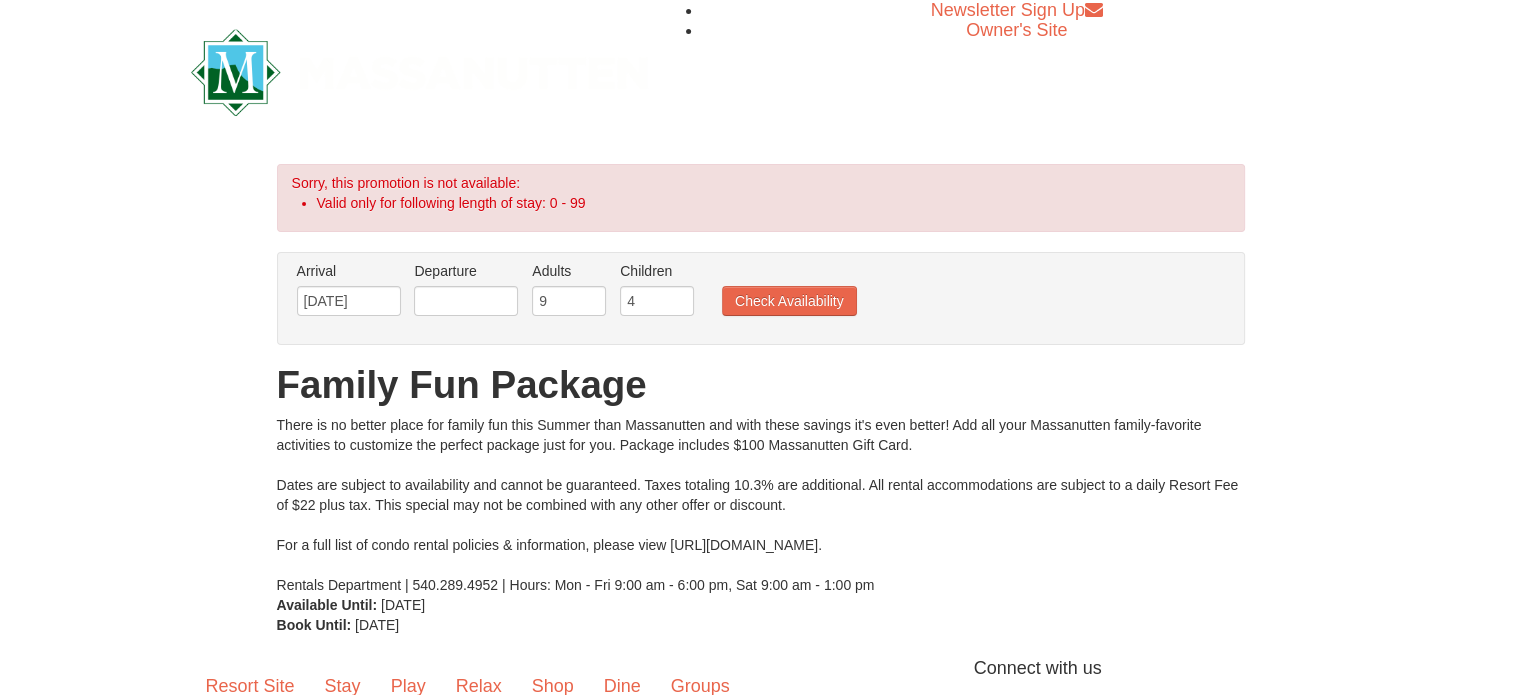 scroll, scrollTop: 0, scrollLeft: 0, axis: both 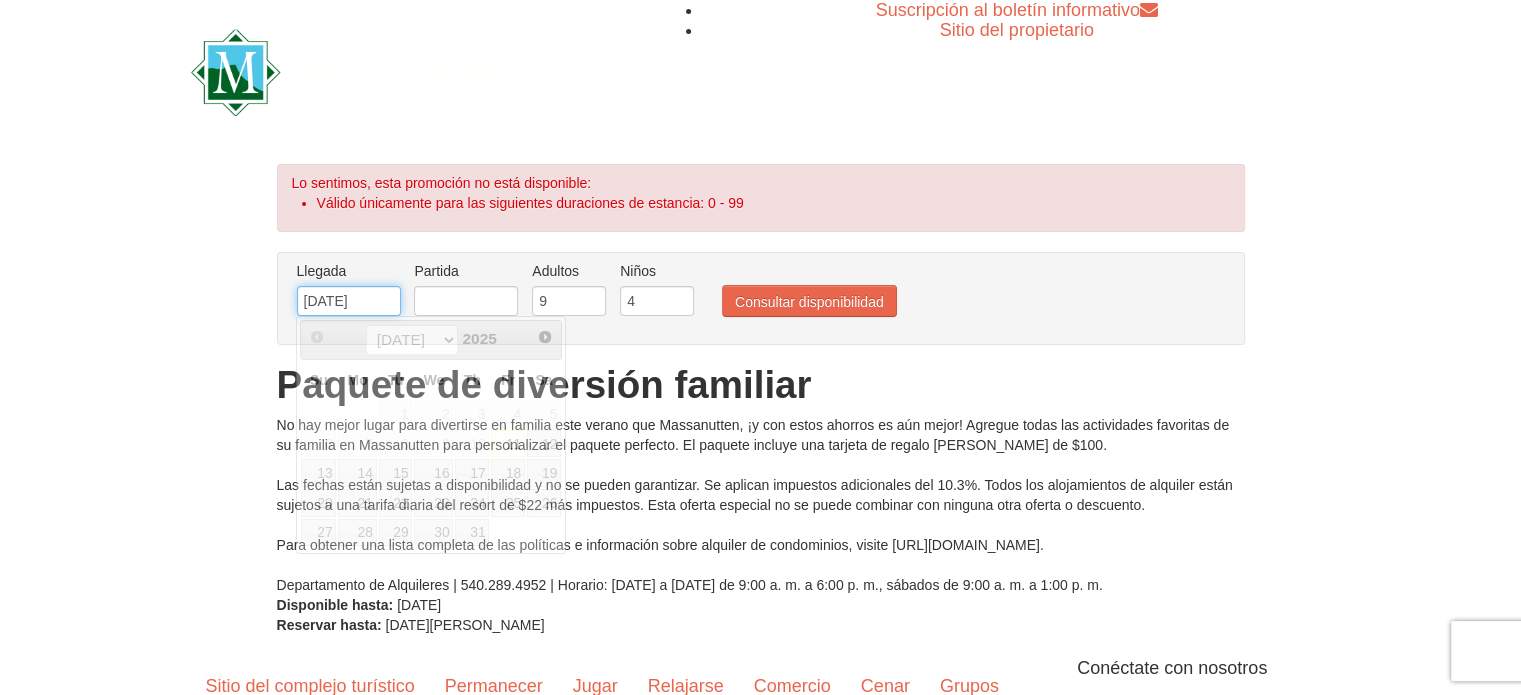 click on "07/11/2025" at bounding box center [349, 301] 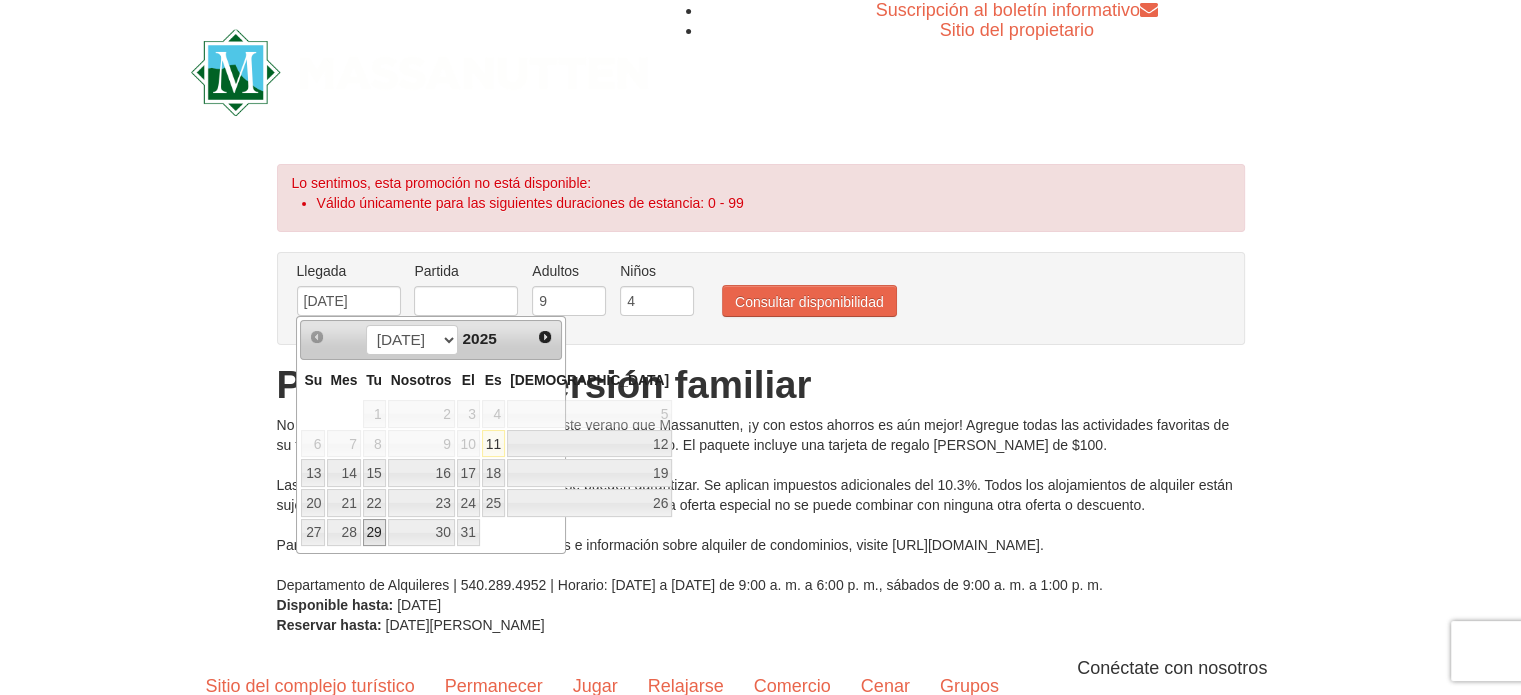 click on "29" at bounding box center (373, 532) 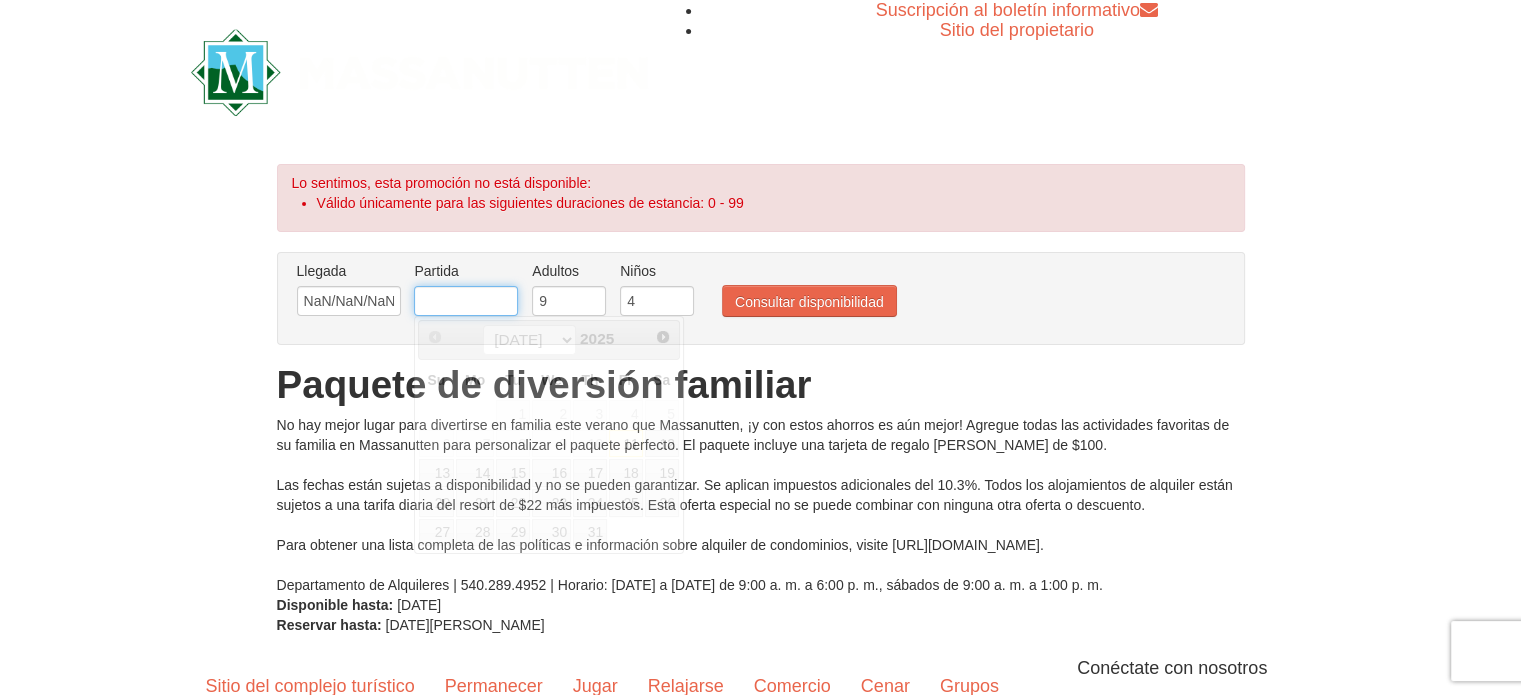 click at bounding box center (466, 301) 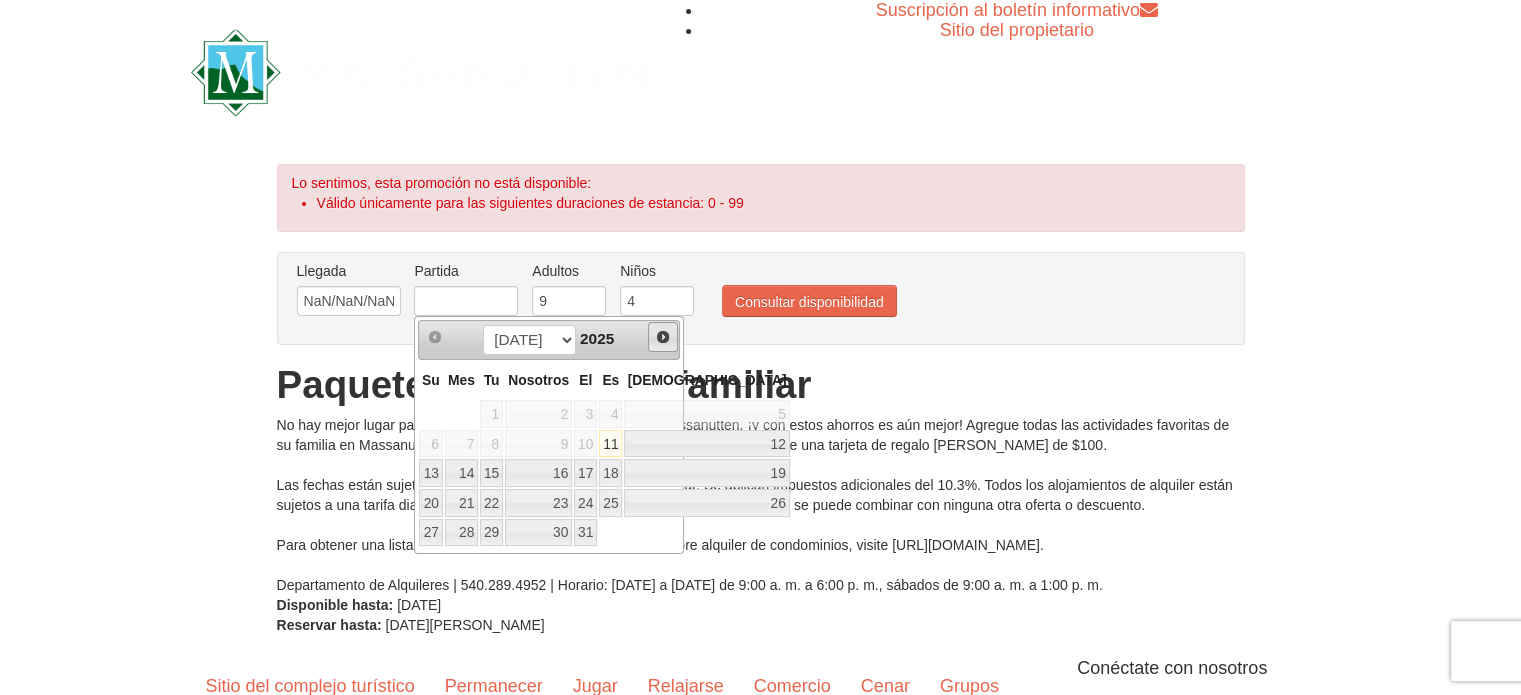 click on "Próximo" at bounding box center [663, 337] 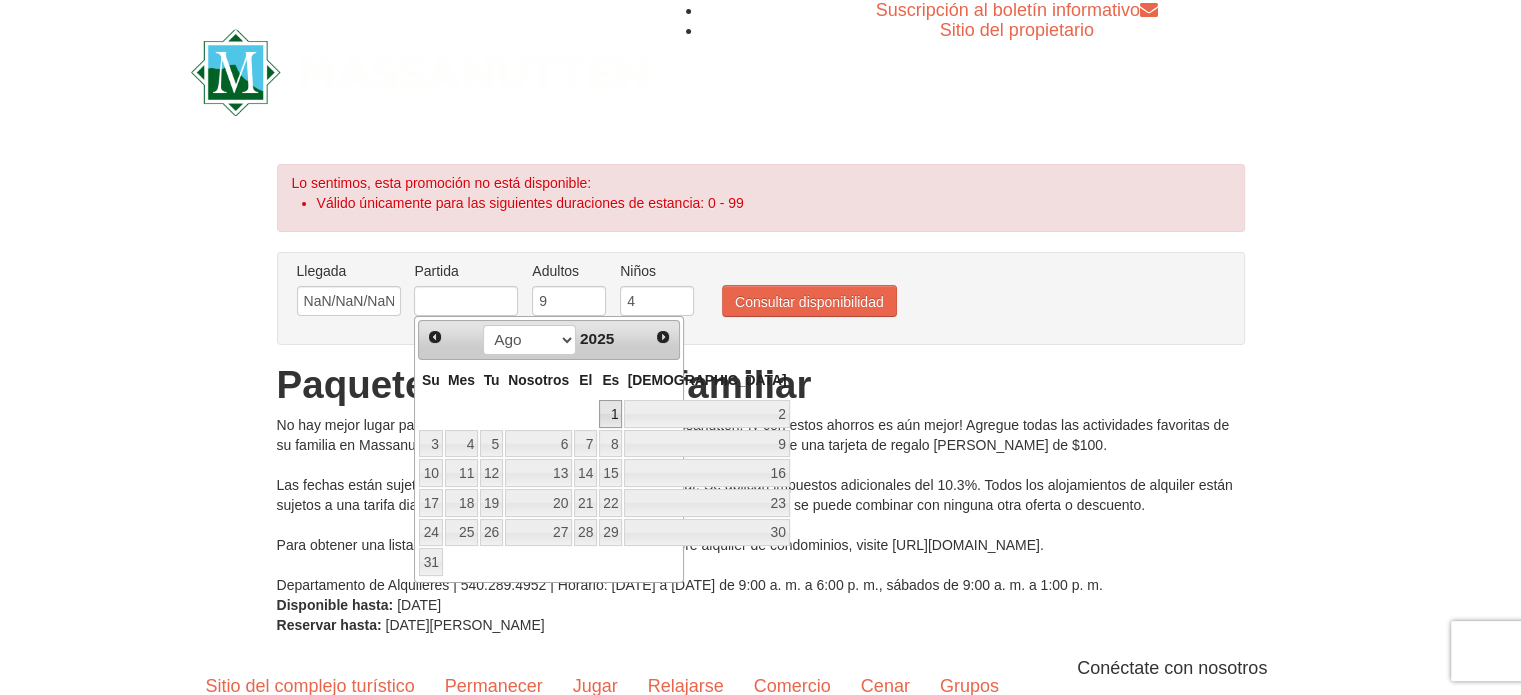 click on "1" at bounding box center [615, 414] 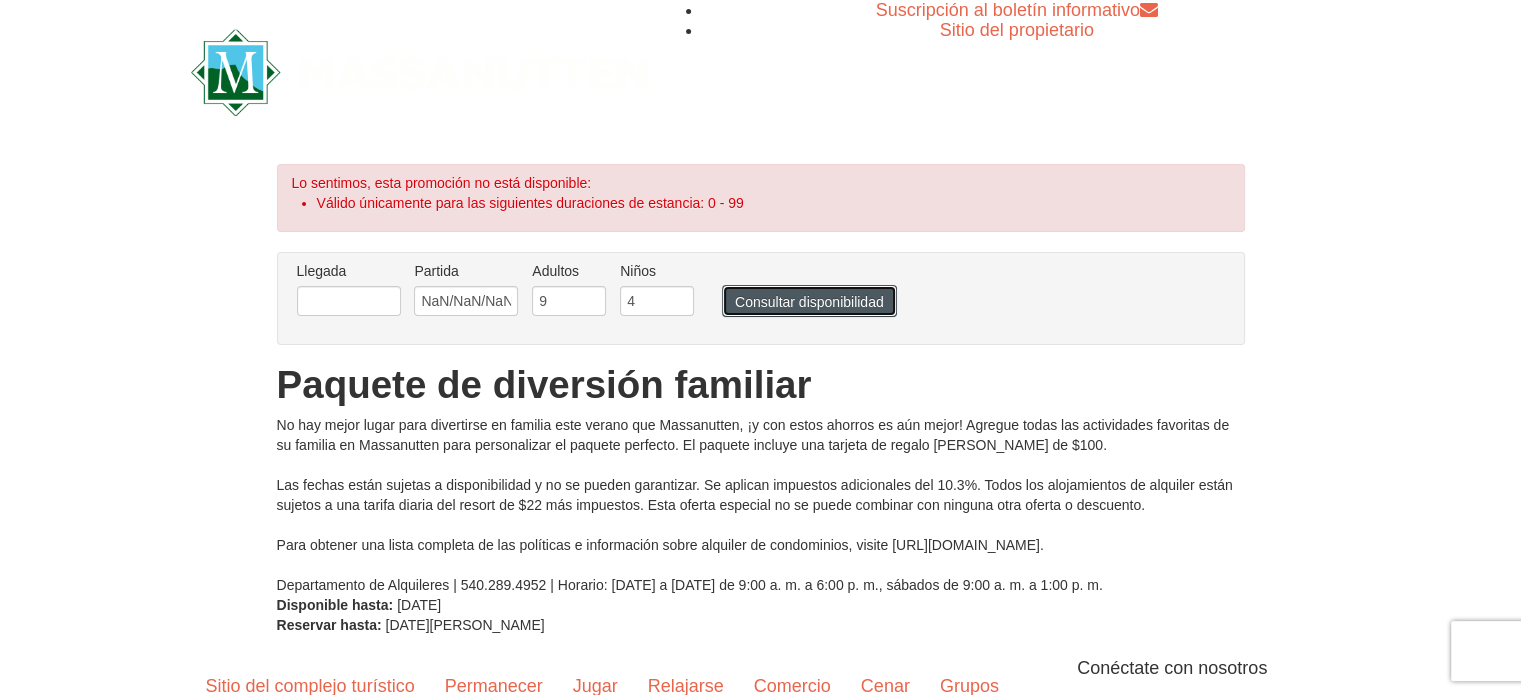 click on "Consultar disponibilidad" at bounding box center [809, 301] 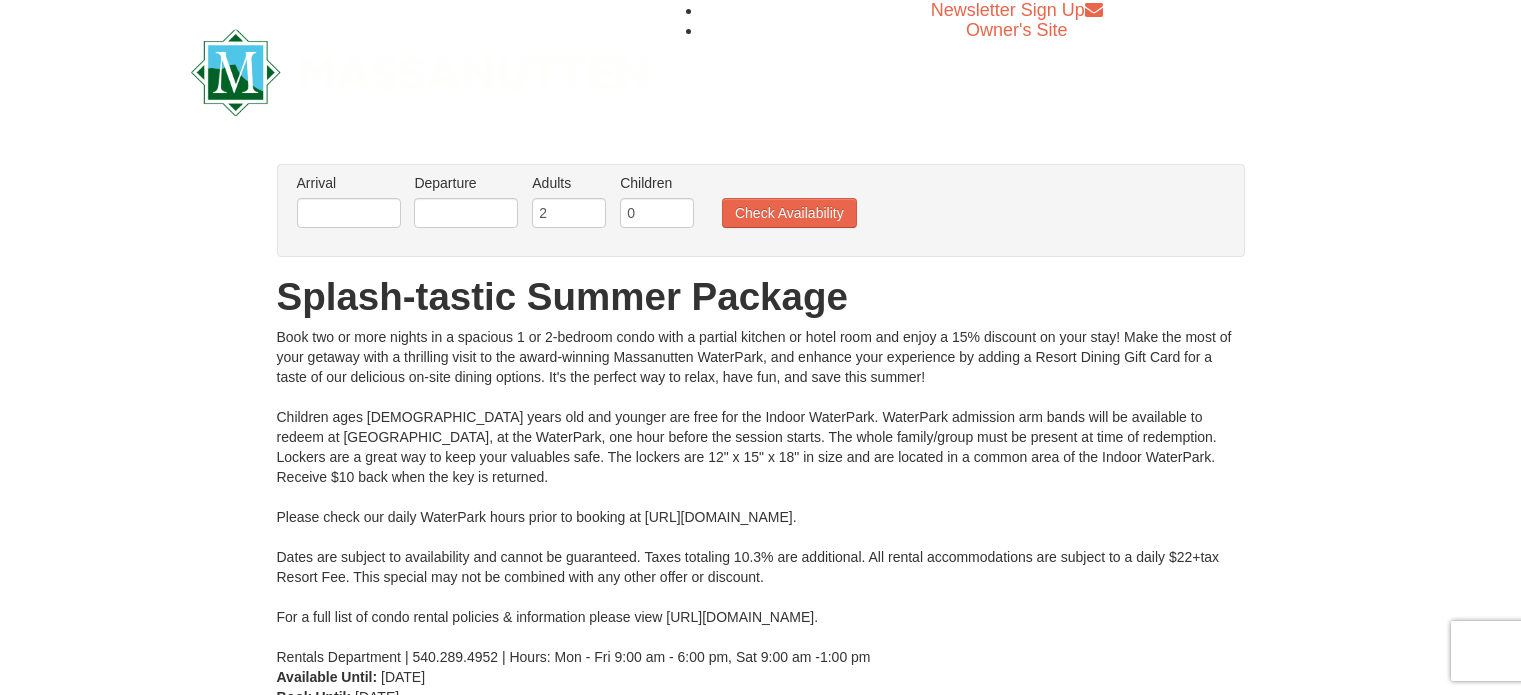 scroll, scrollTop: 0, scrollLeft: 0, axis: both 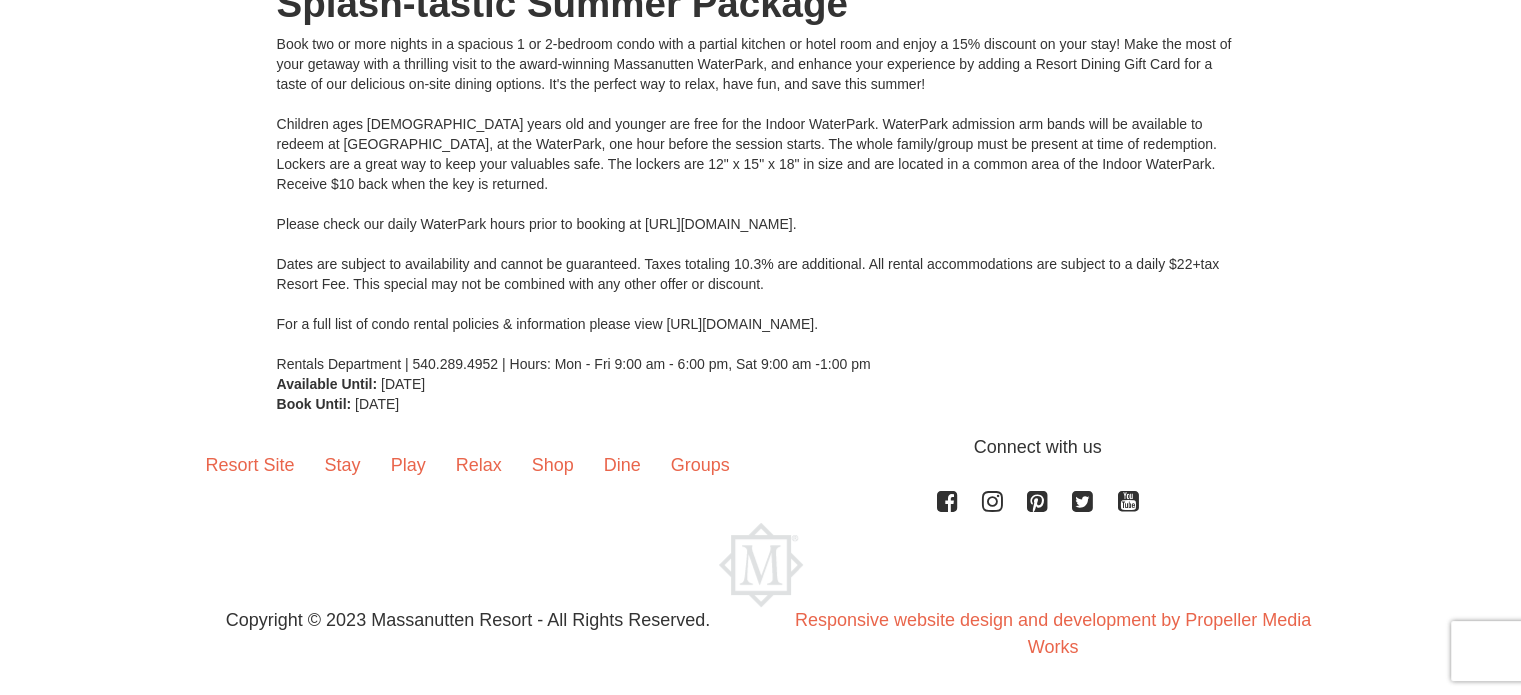click on "Browser Not Supported
We notice you are using a browser which will not provide the best experience. We recommend using newer versions Chrome, Firefox, and Edge.
Chrome
Firefox
Edge
Safari
Select your preferred browser above to download.
Continue Anyway
Skip to Main Content
Newsletter Sign Up
Owner's Site
×" at bounding box center [760, 203] 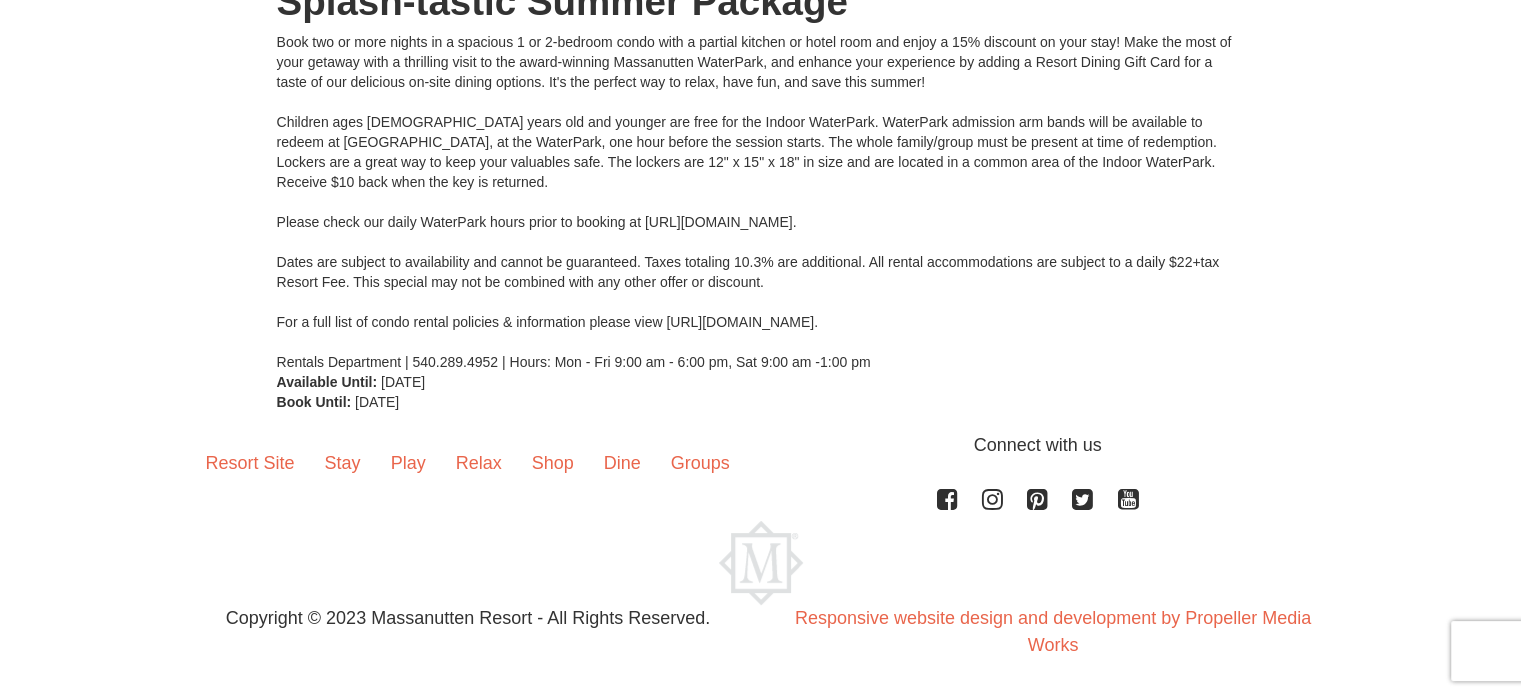 scroll, scrollTop: 16, scrollLeft: 0, axis: vertical 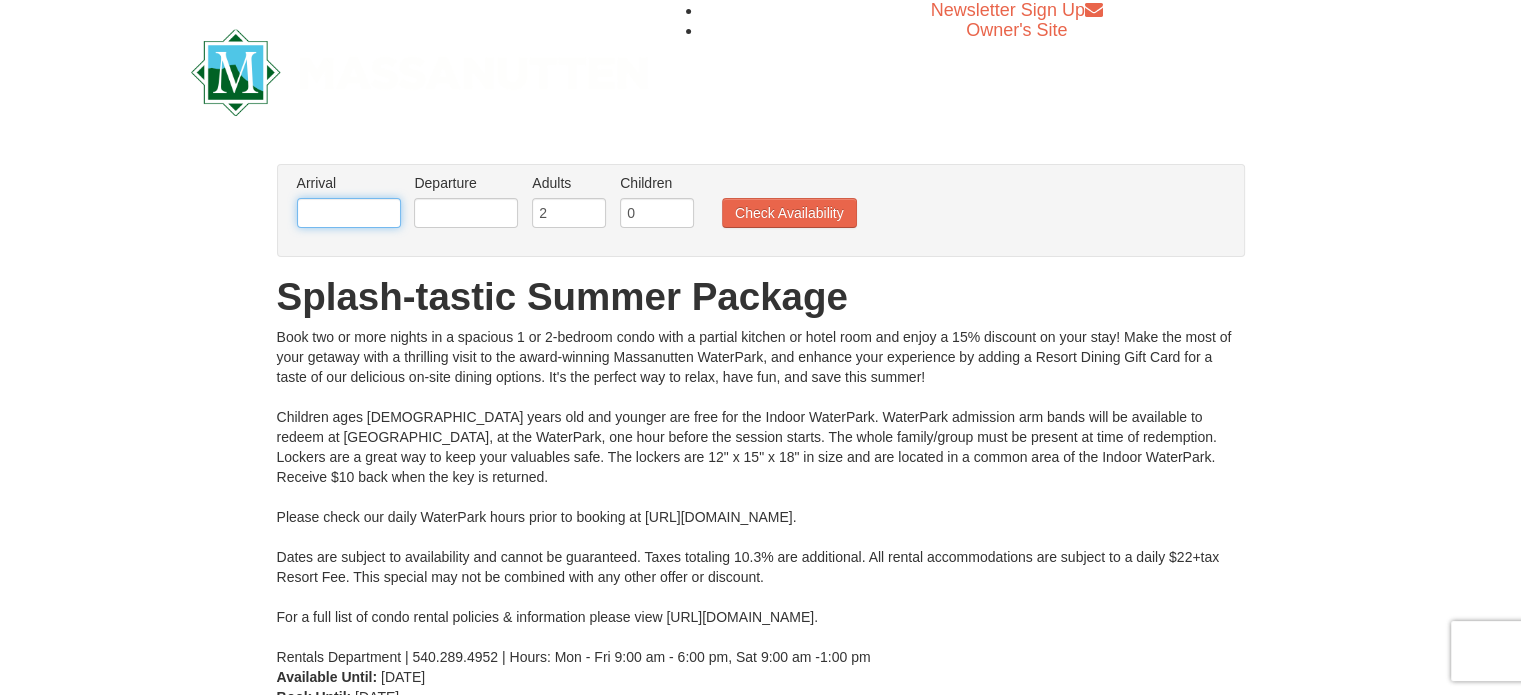 click at bounding box center [349, 213] 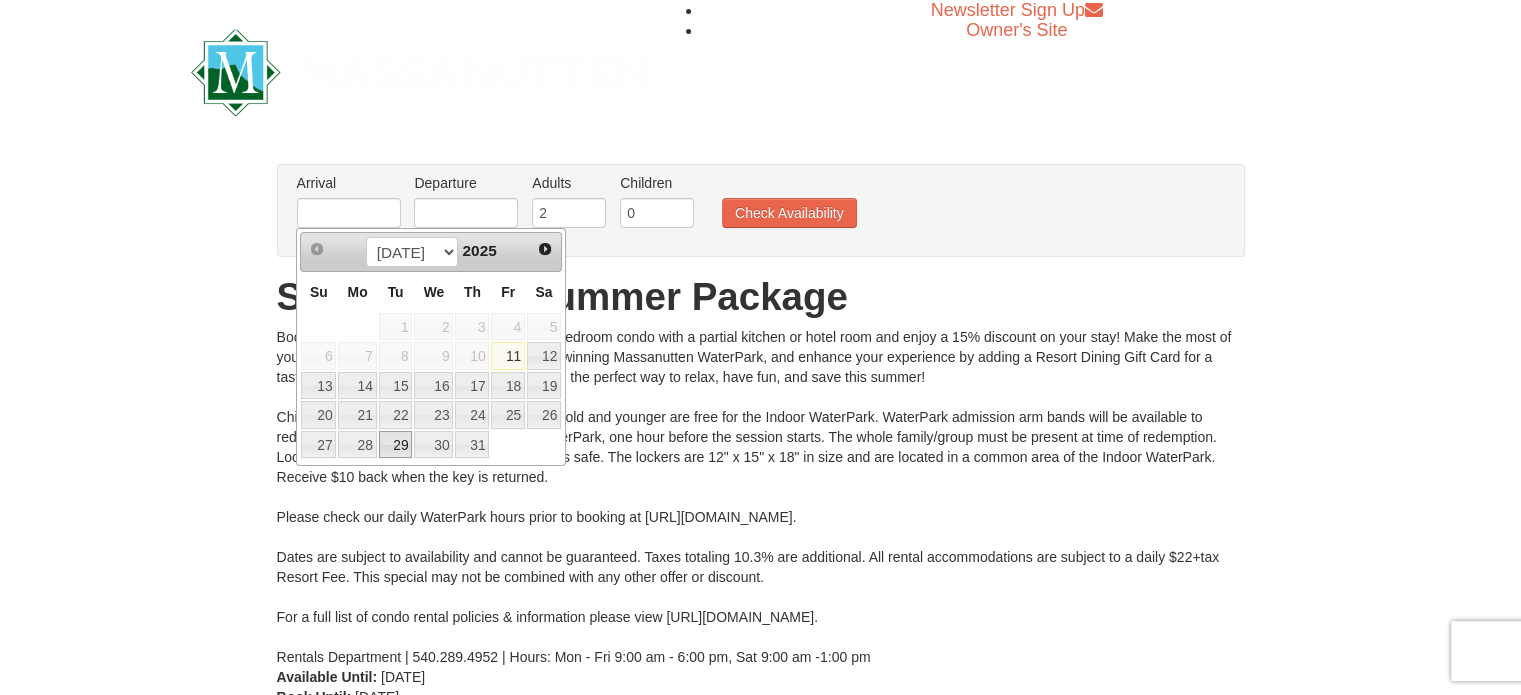 click on "29" at bounding box center [396, 445] 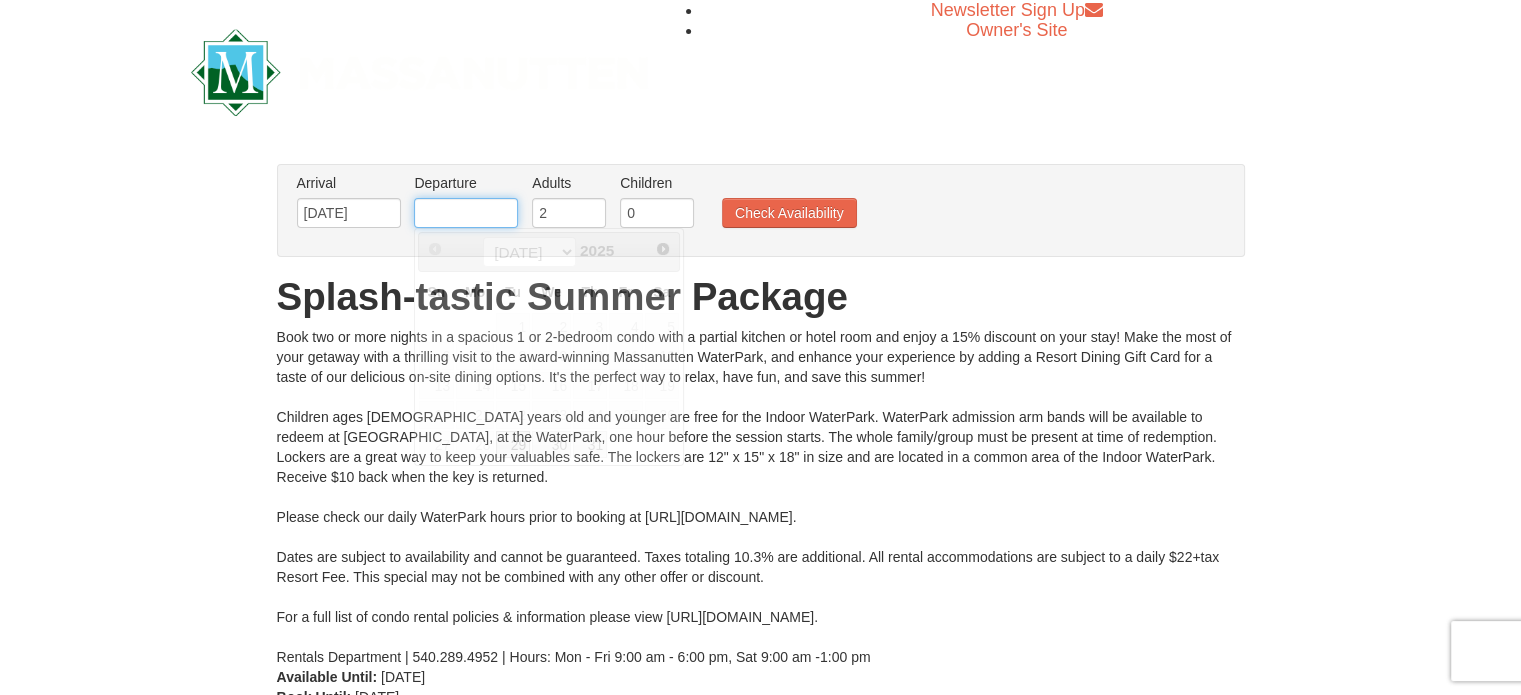 click at bounding box center [466, 213] 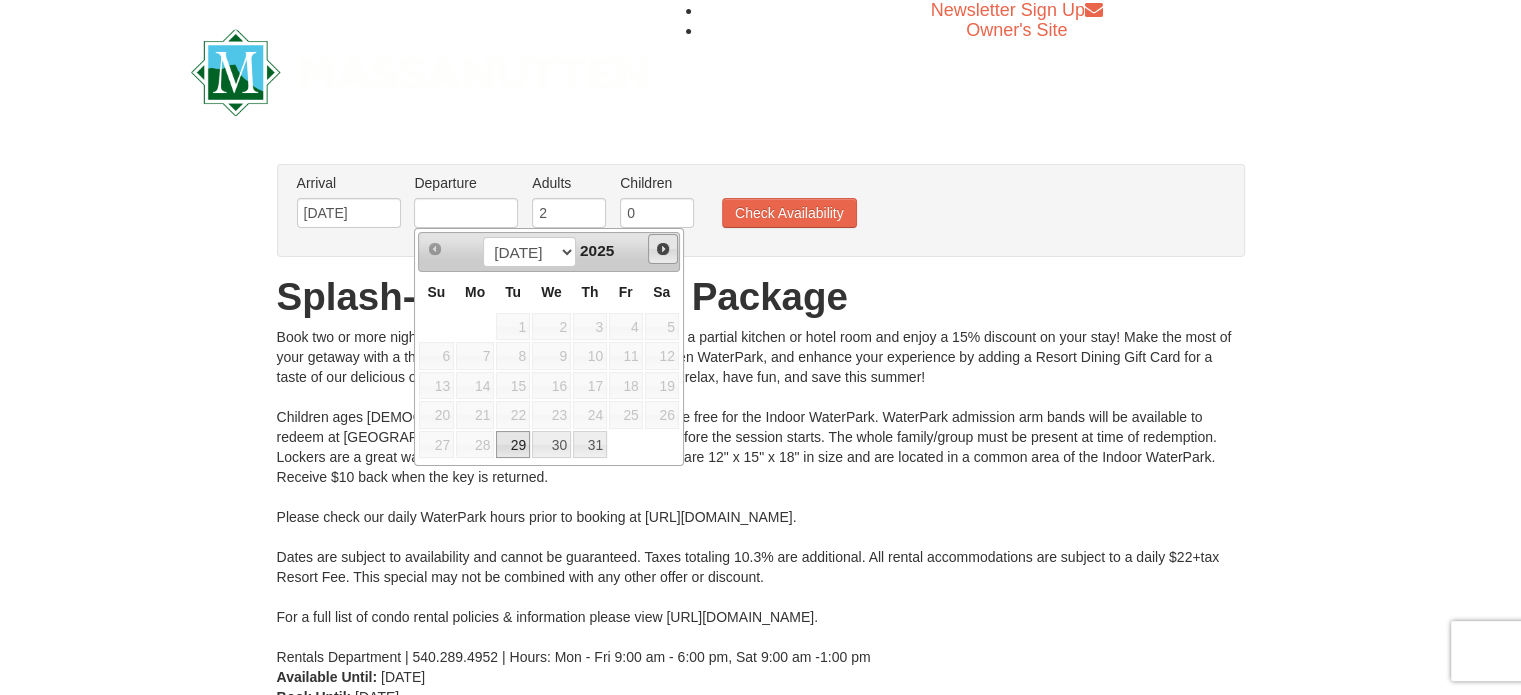 click on "Next" at bounding box center [663, 249] 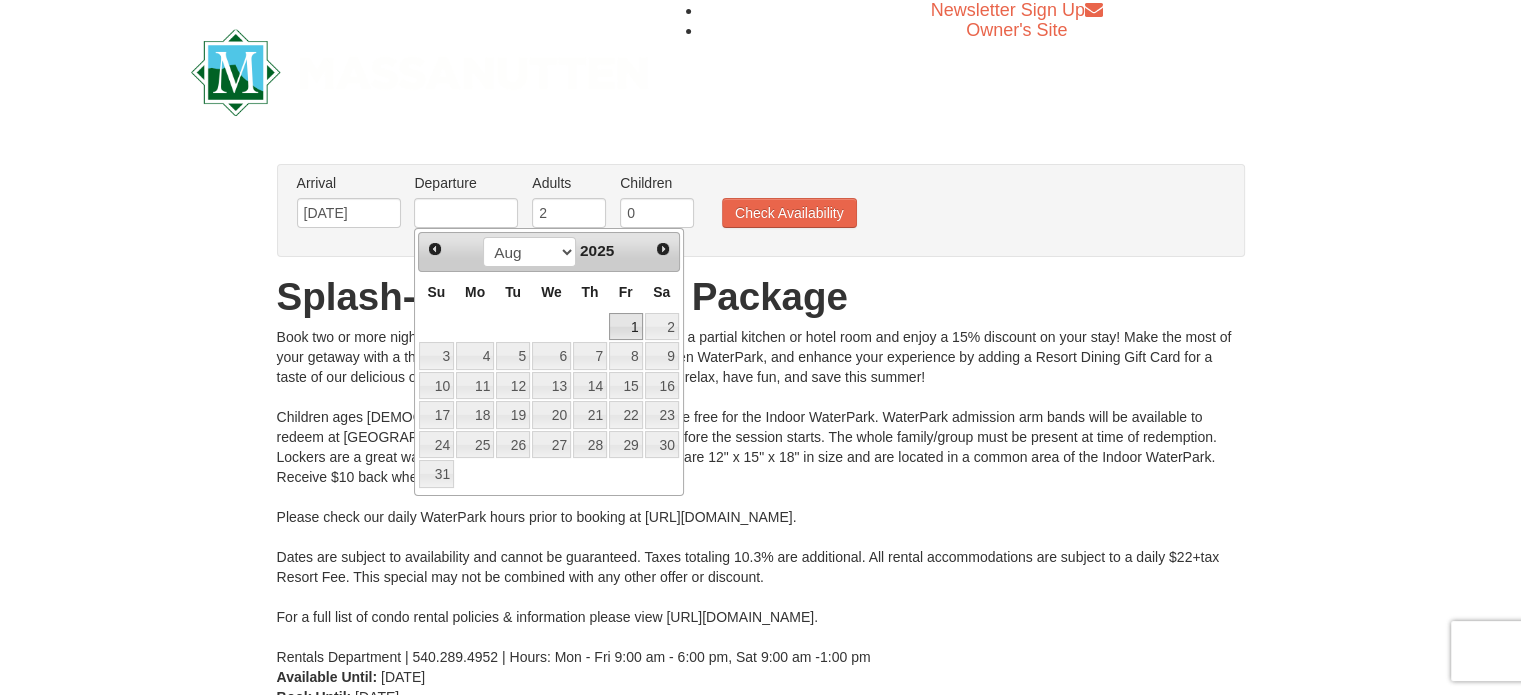 click on "1" at bounding box center (626, 327) 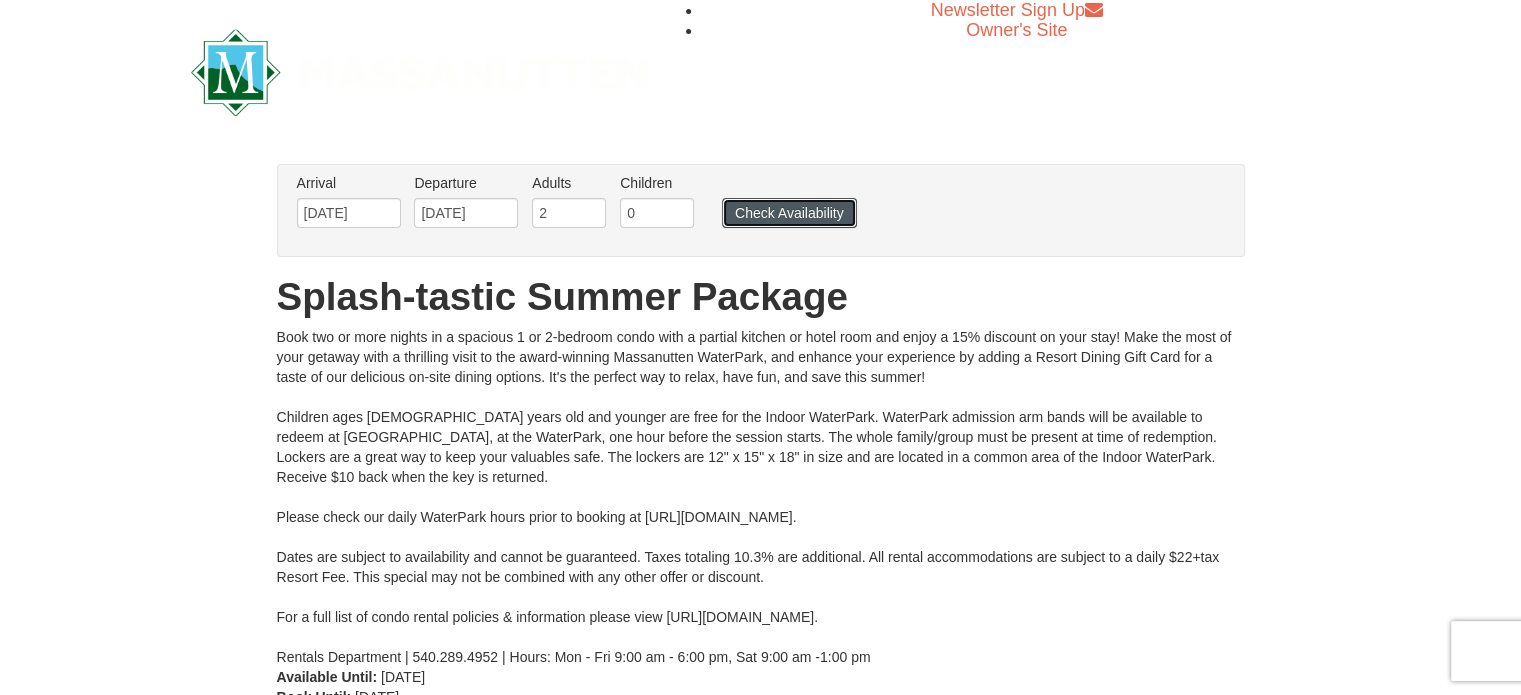 click on "Check Availability" at bounding box center (789, 213) 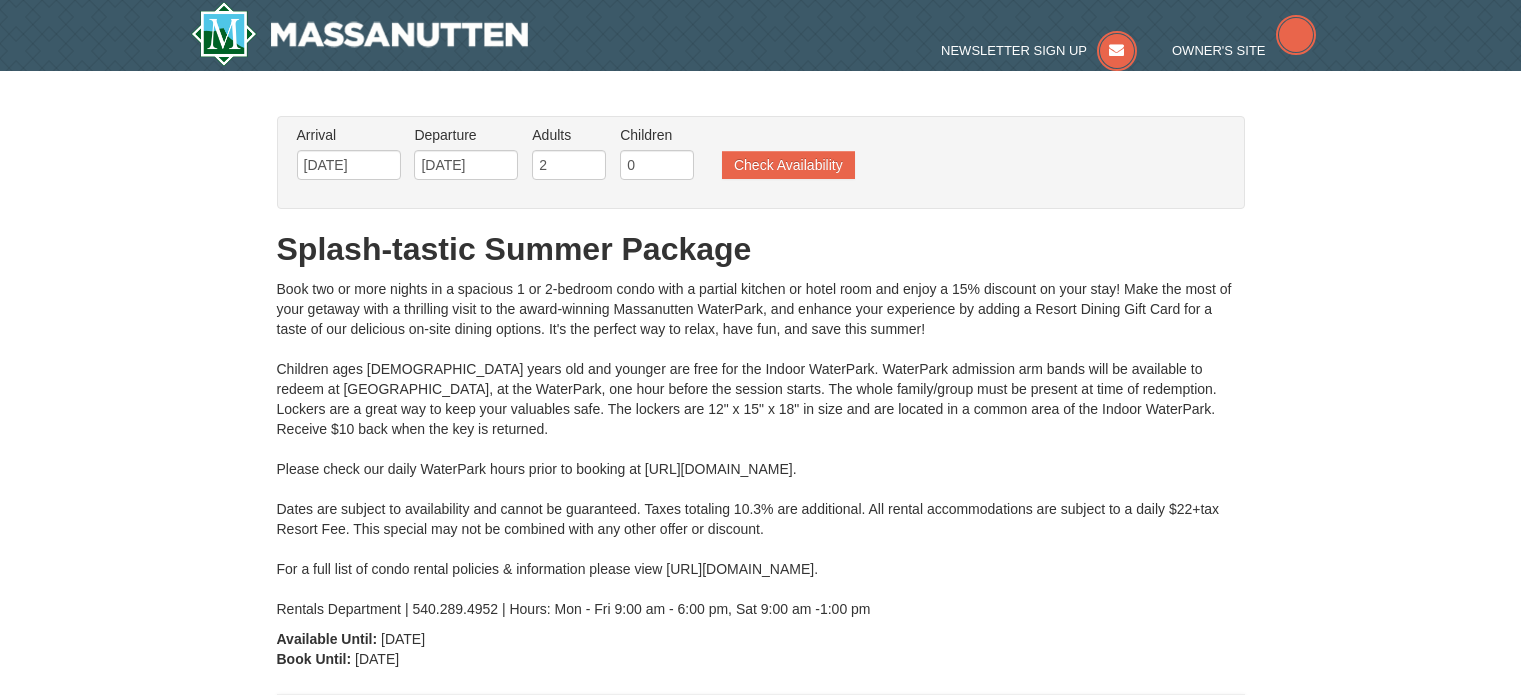 scroll, scrollTop: 0, scrollLeft: 0, axis: both 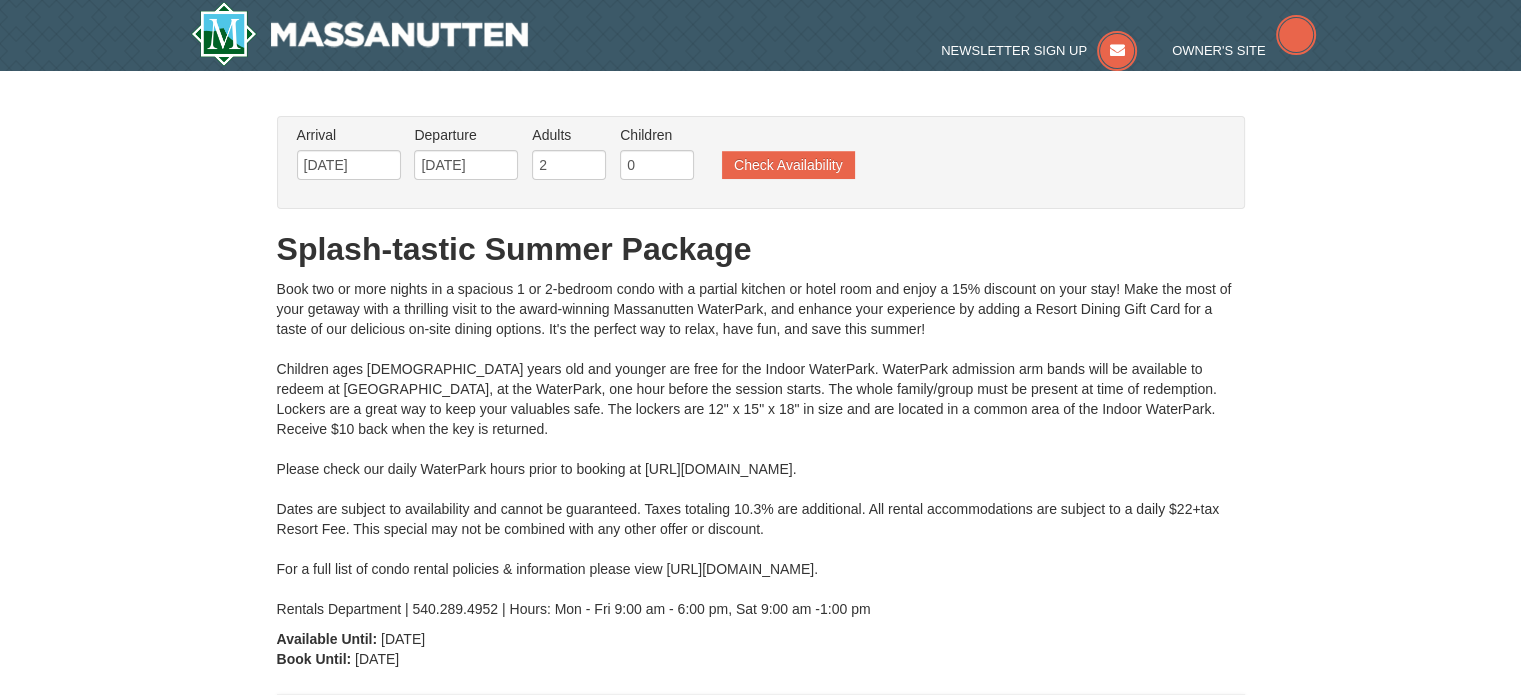 type on "[DATE]" 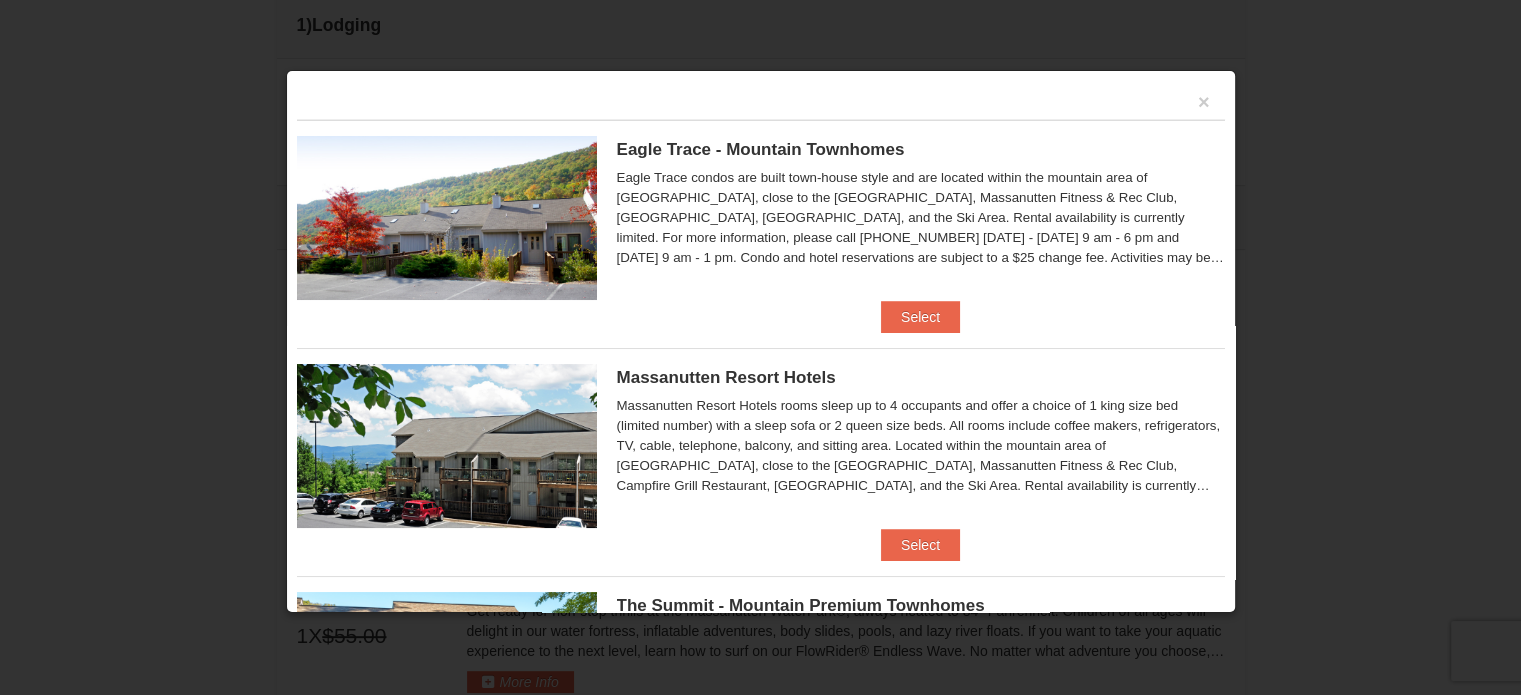 scroll, scrollTop: 697, scrollLeft: 0, axis: vertical 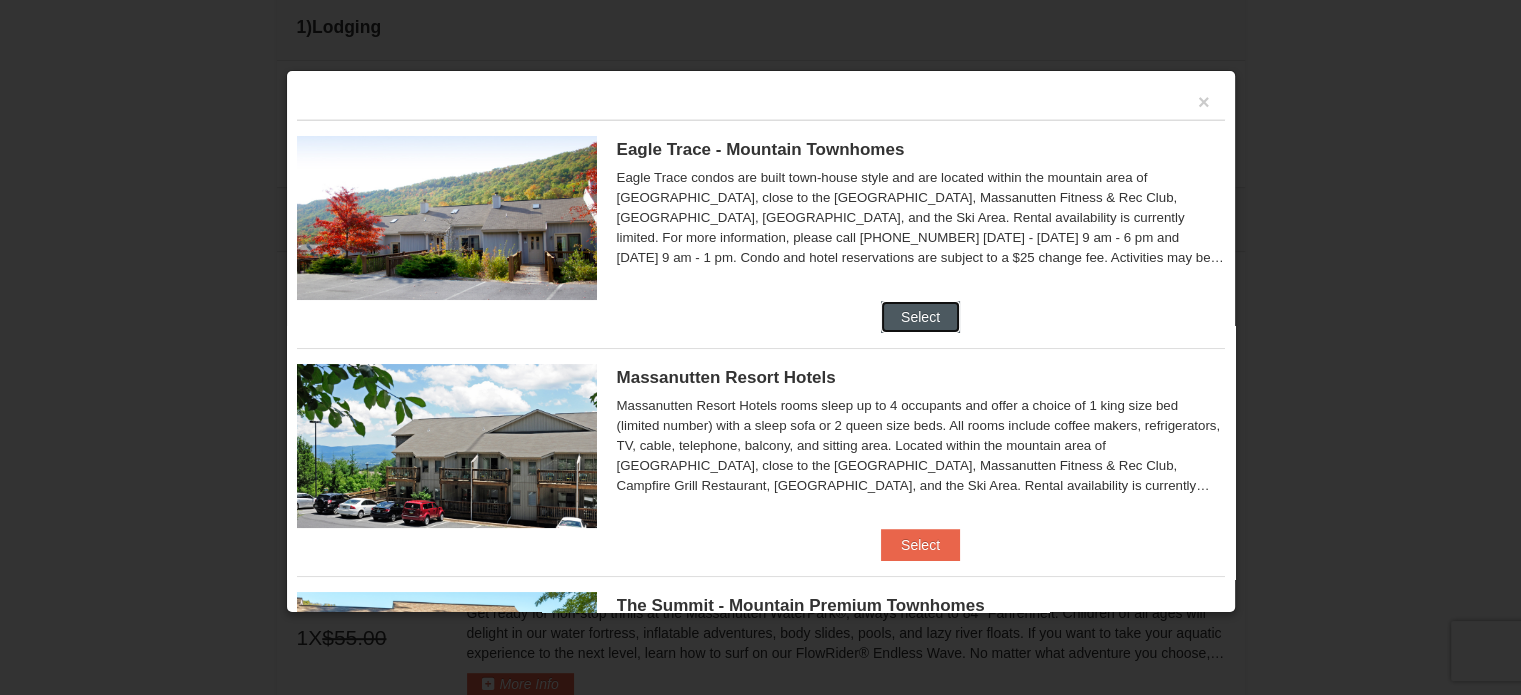 click on "Select" at bounding box center [920, 317] 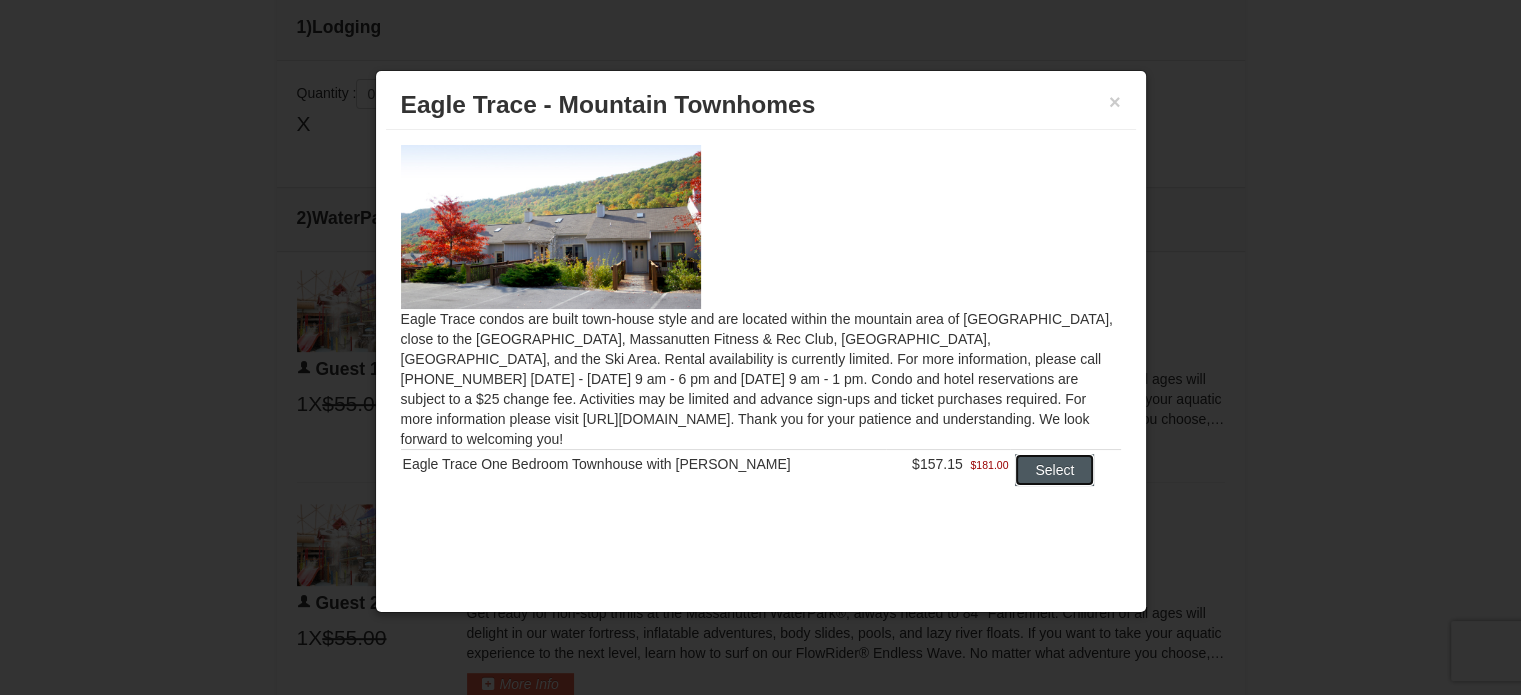 click on "Select" at bounding box center [1054, 470] 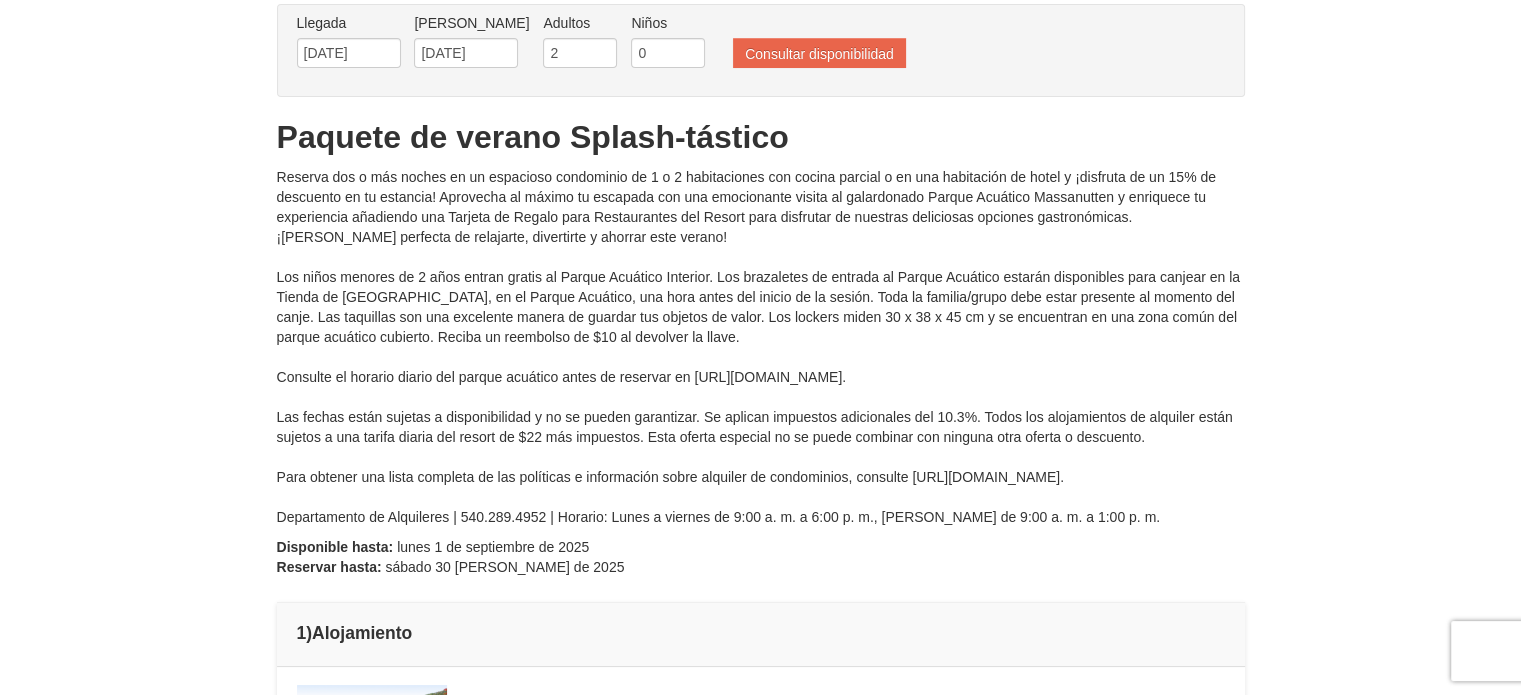 scroll, scrollTop: 0, scrollLeft: 0, axis: both 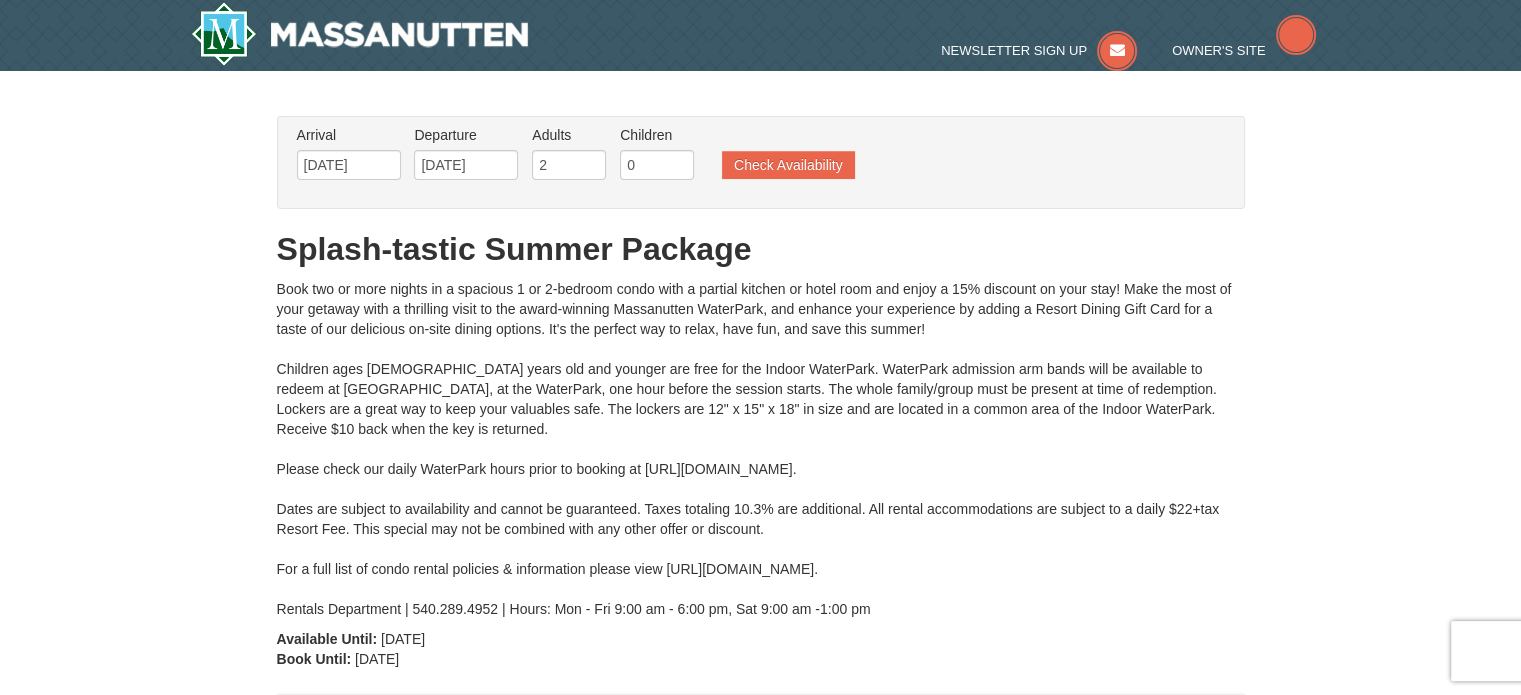 type on "[DATE]" 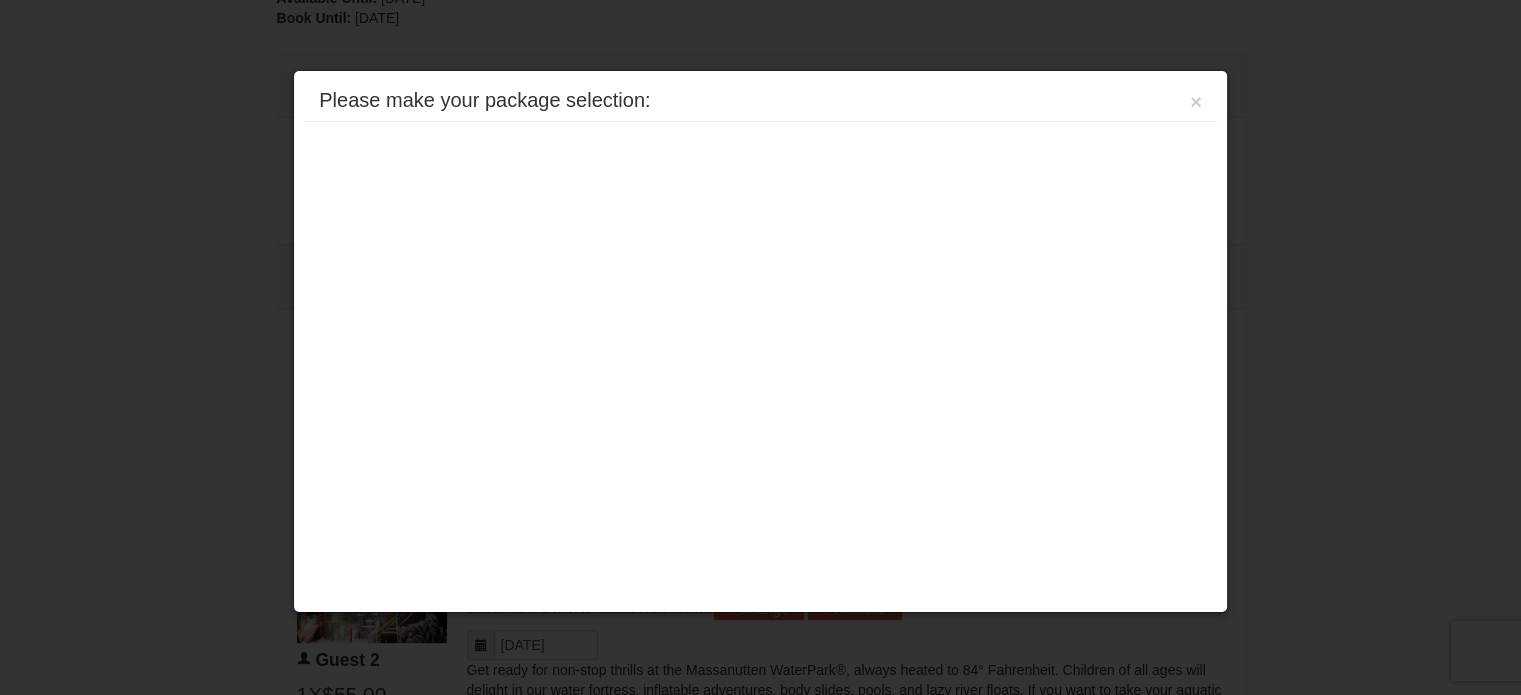 scroll, scrollTop: 772, scrollLeft: 0, axis: vertical 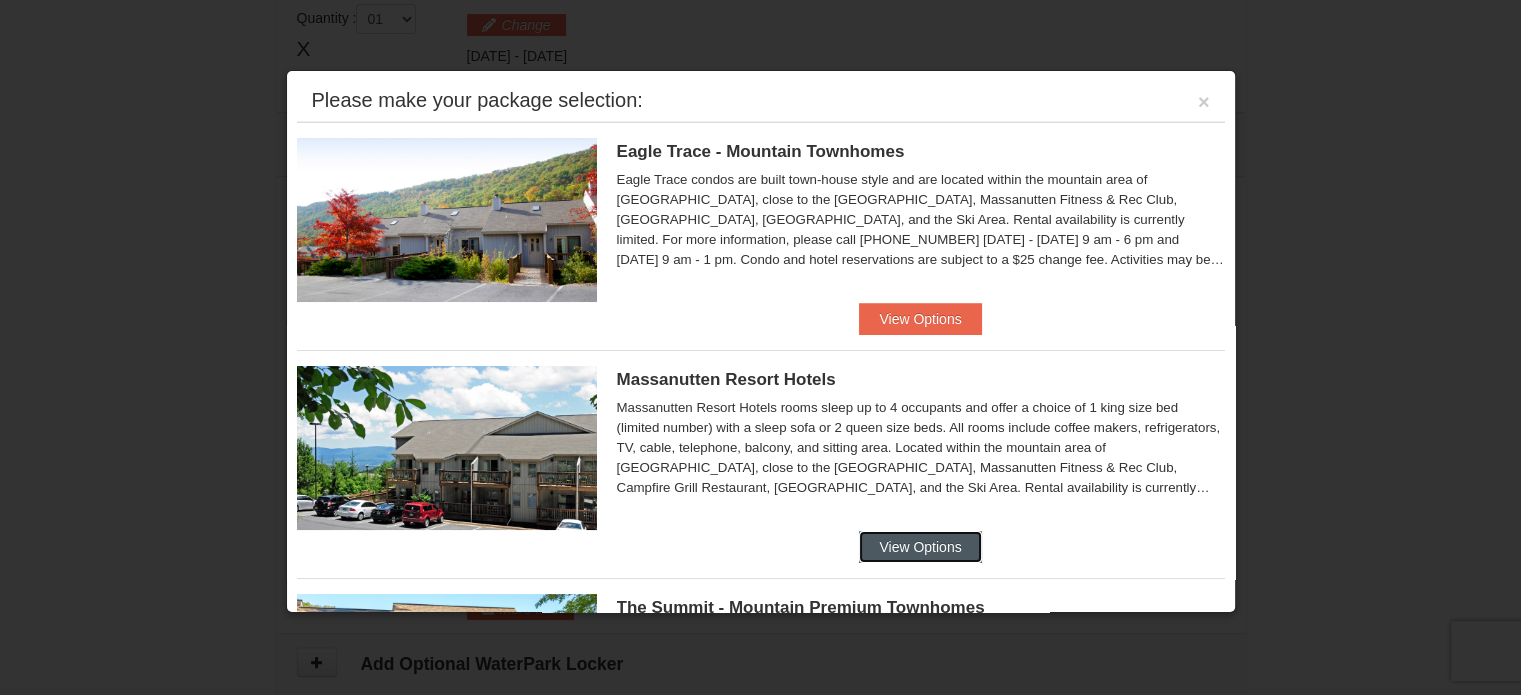 click on "View Options" at bounding box center (920, 547) 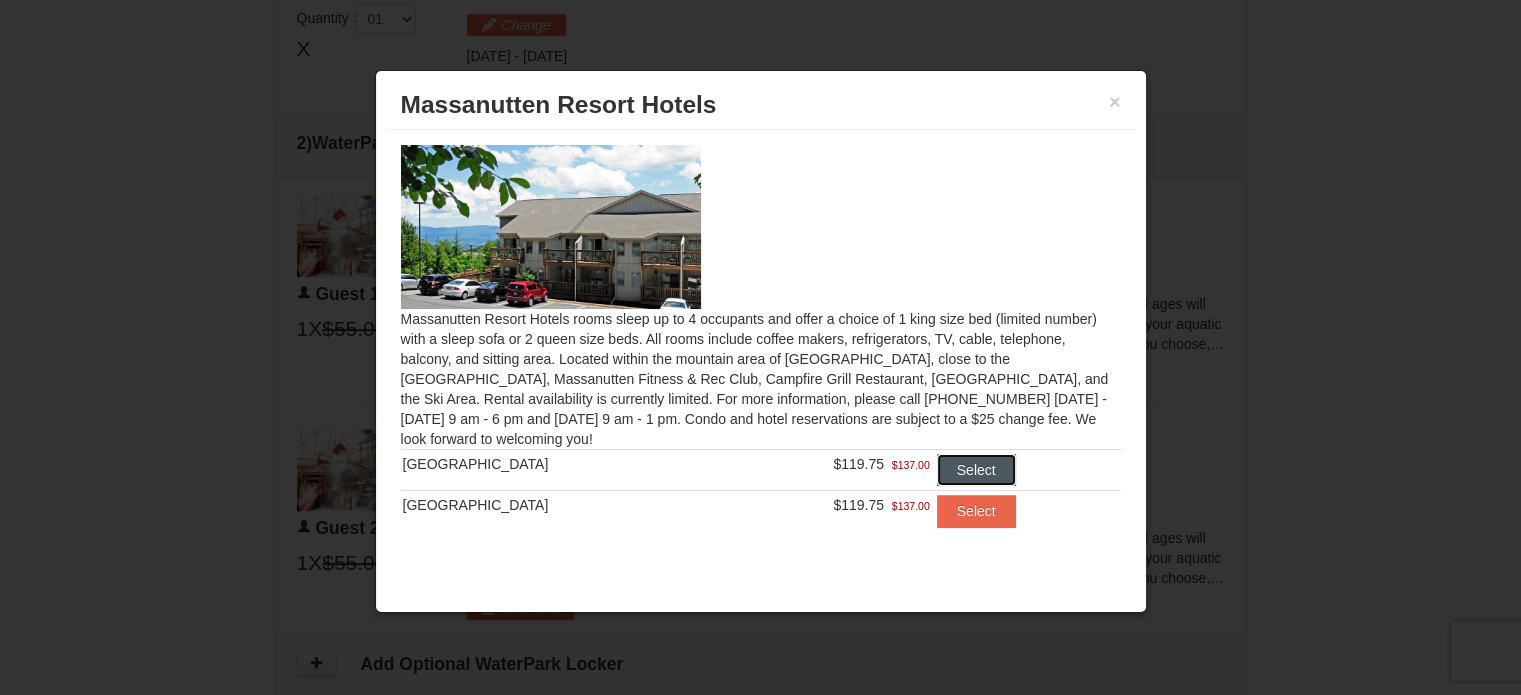 click on "Select" at bounding box center [976, 470] 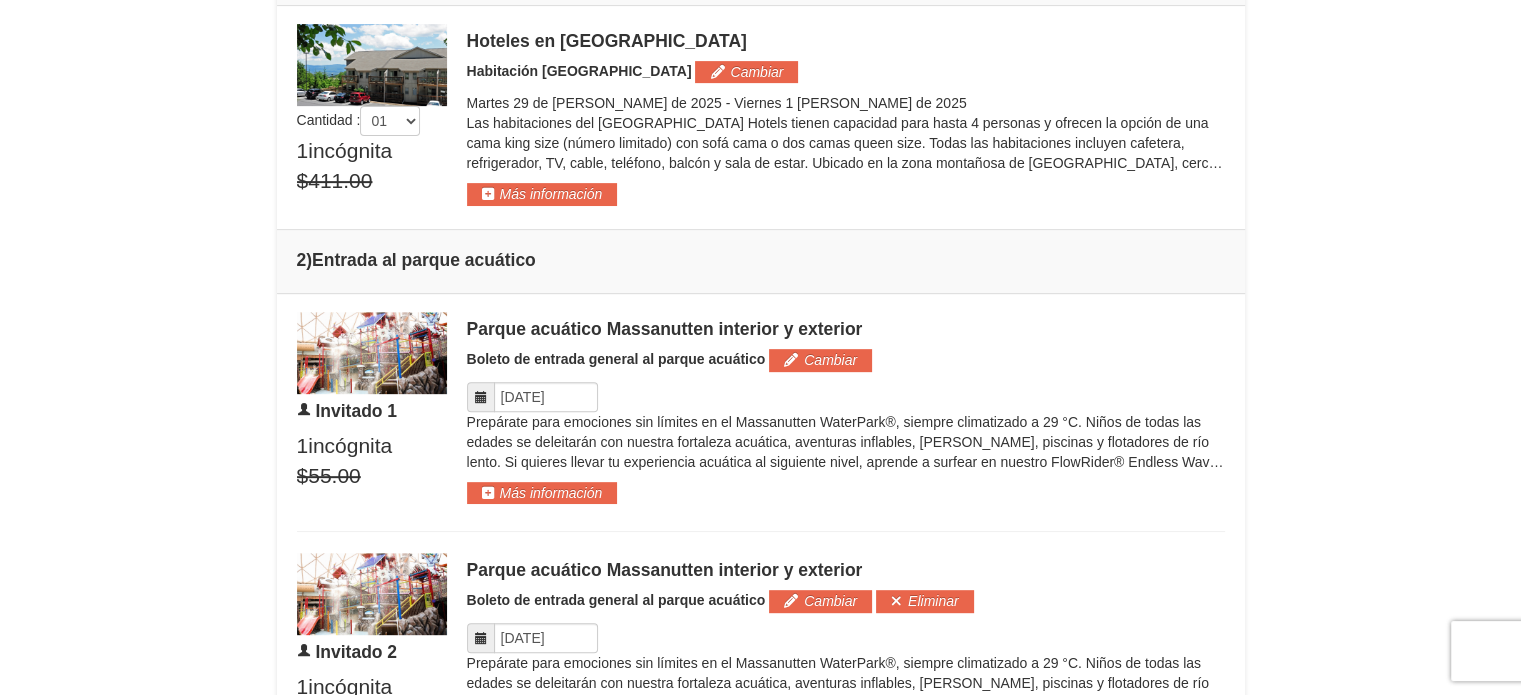 scroll, scrollTop: 792, scrollLeft: 0, axis: vertical 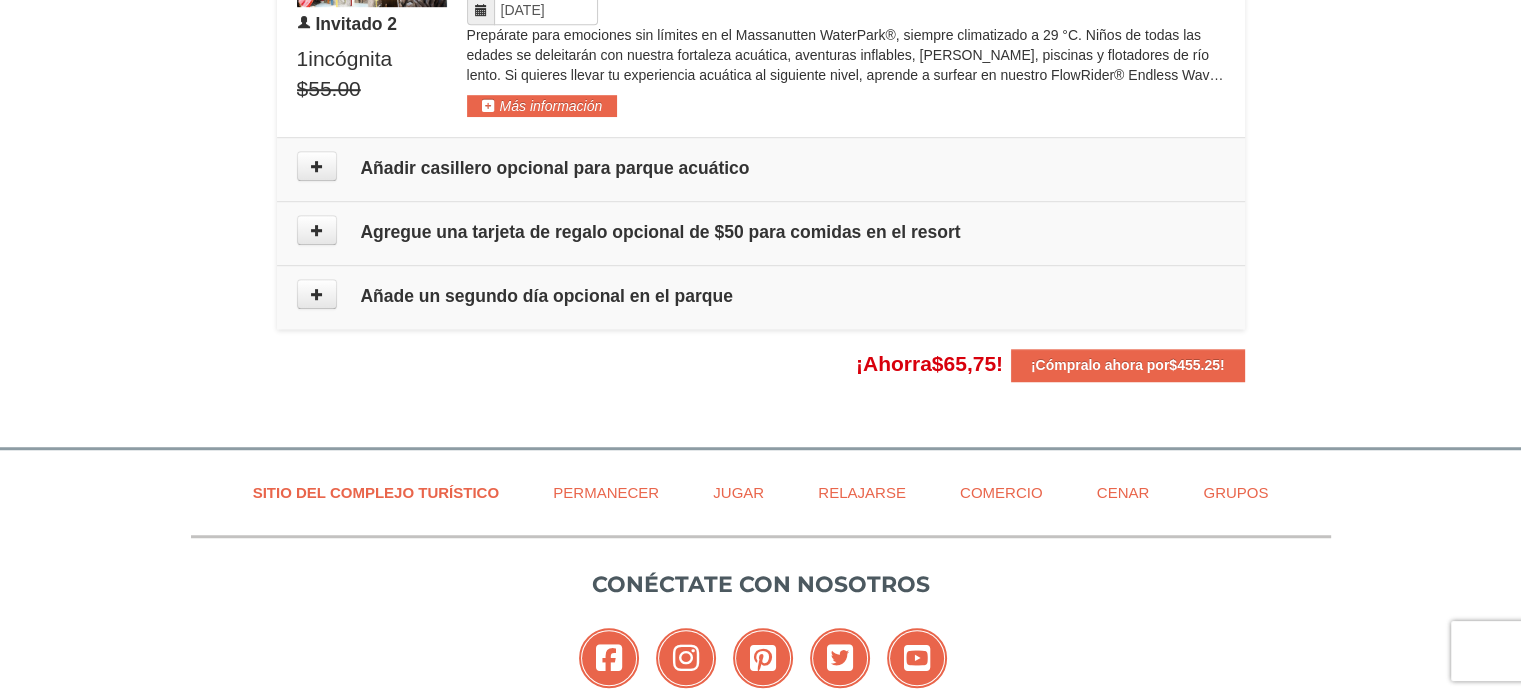 click on "Añadir casillero opcional para parque acuático" at bounding box center [554, 168] 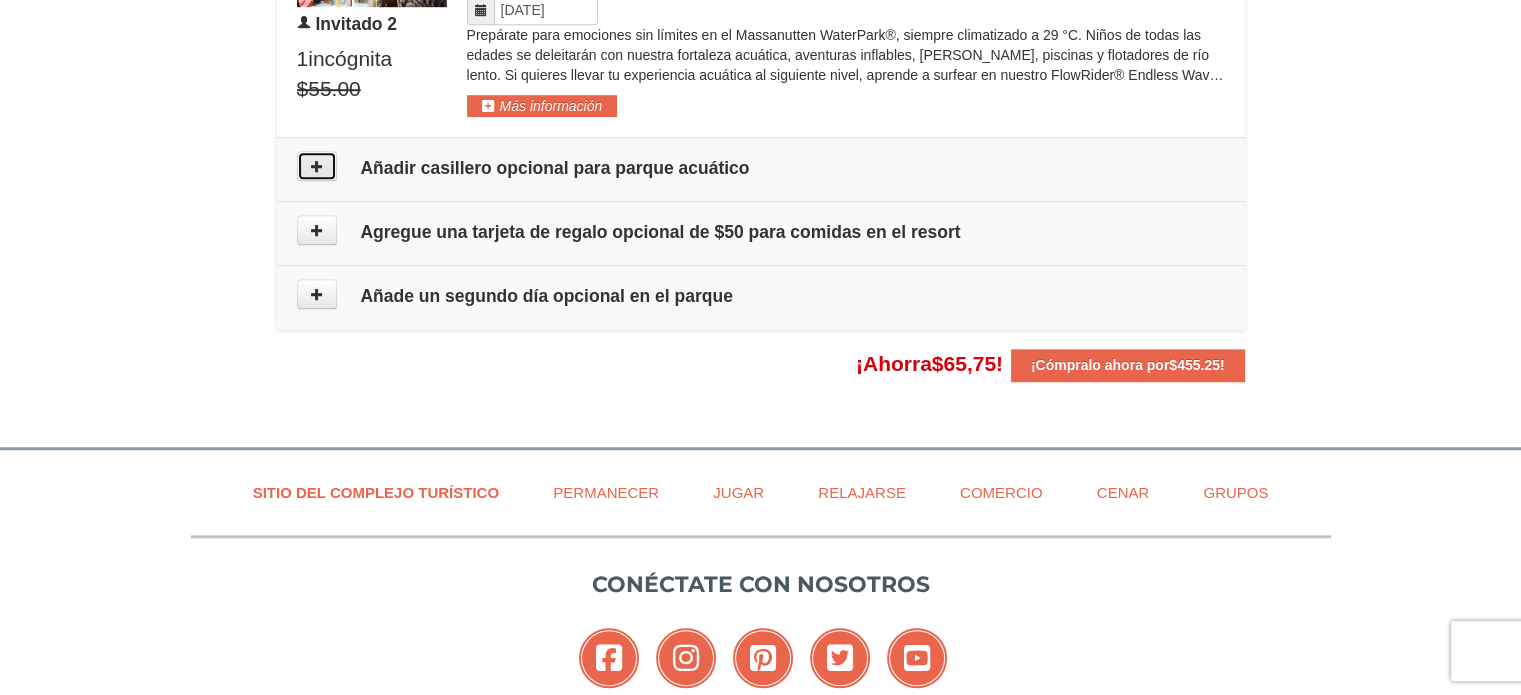 click at bounding box center (317, 166) 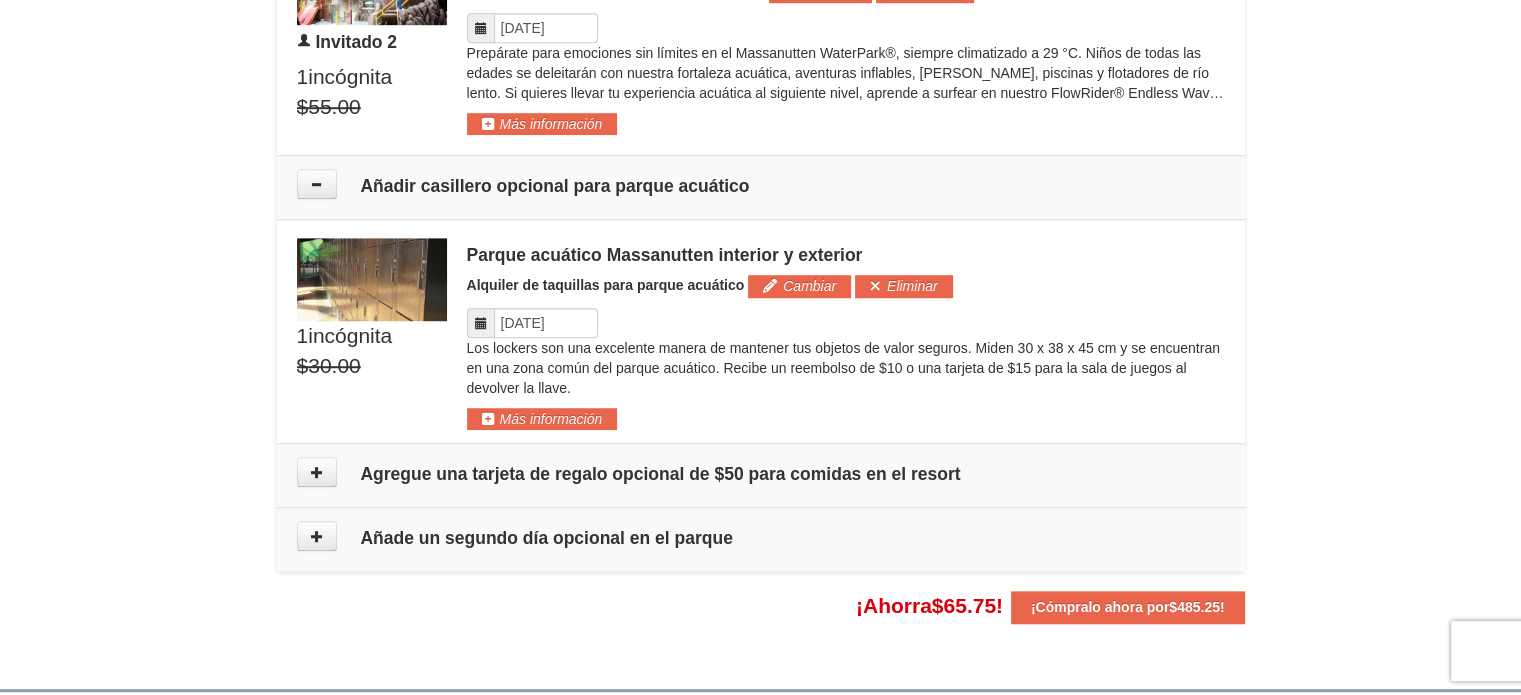 scroll, scrollTop: 1379, scrollLeft: 0, axis: vertical 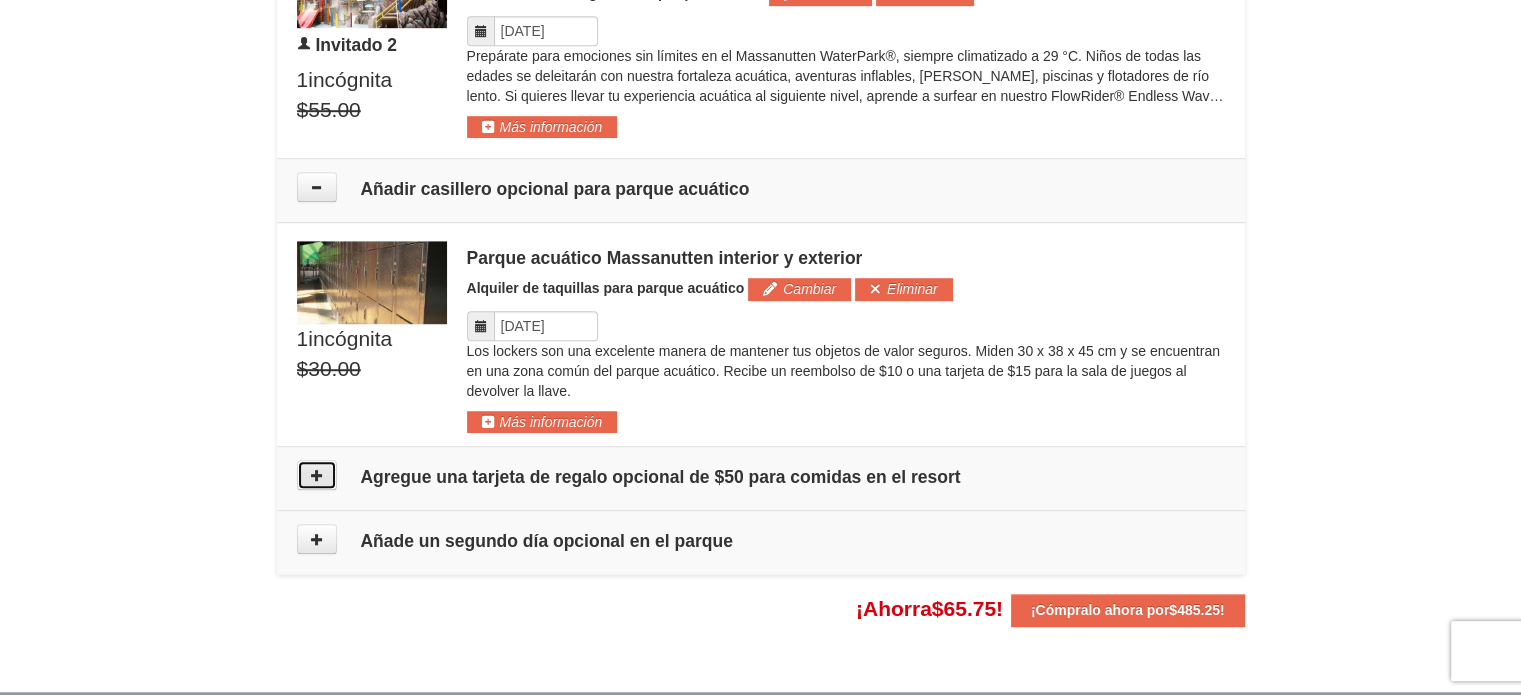 click at bounding box center (317, 475) 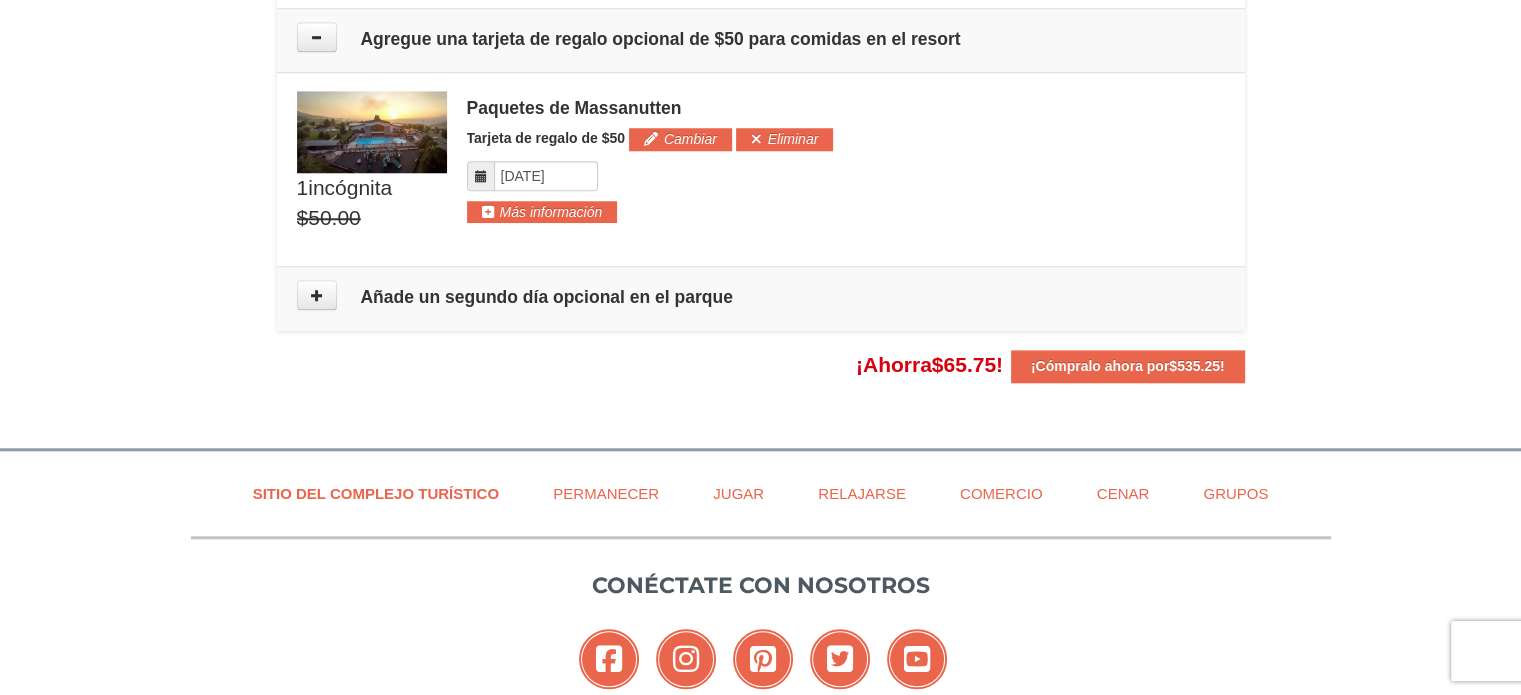 scroll, scrollTop: 1823, scrollLeft: 0, axis: vertical 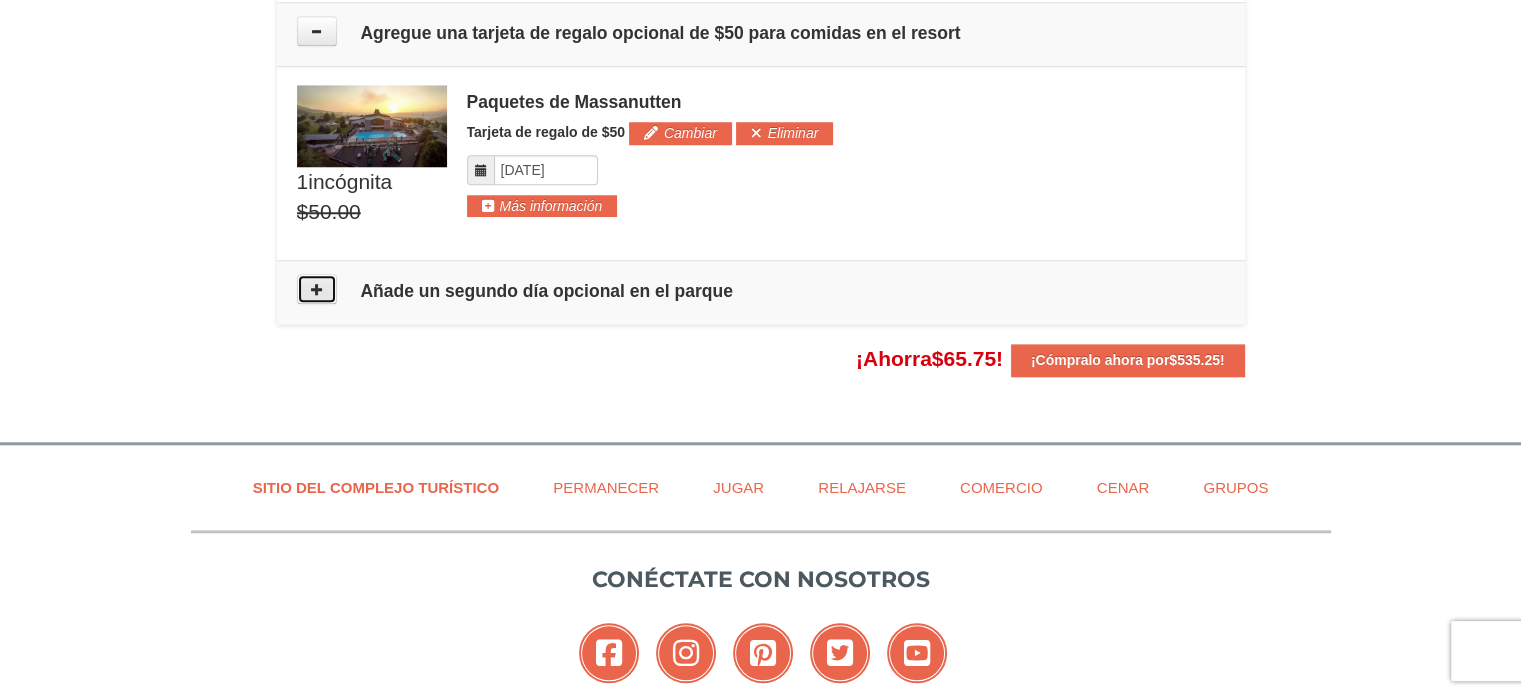 click at bounding box center [317, 289] 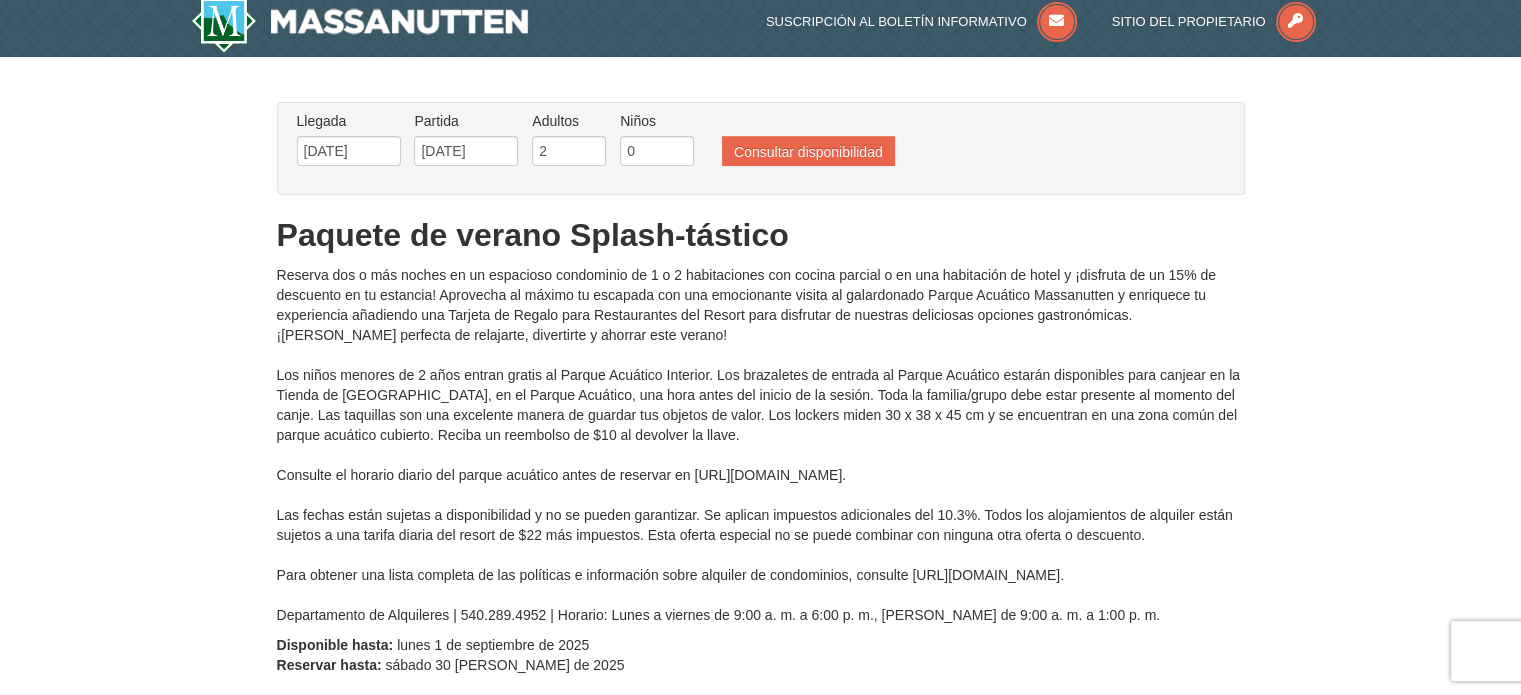 scroll, scrollTop: 0, scrollLeft: 0, axis: both 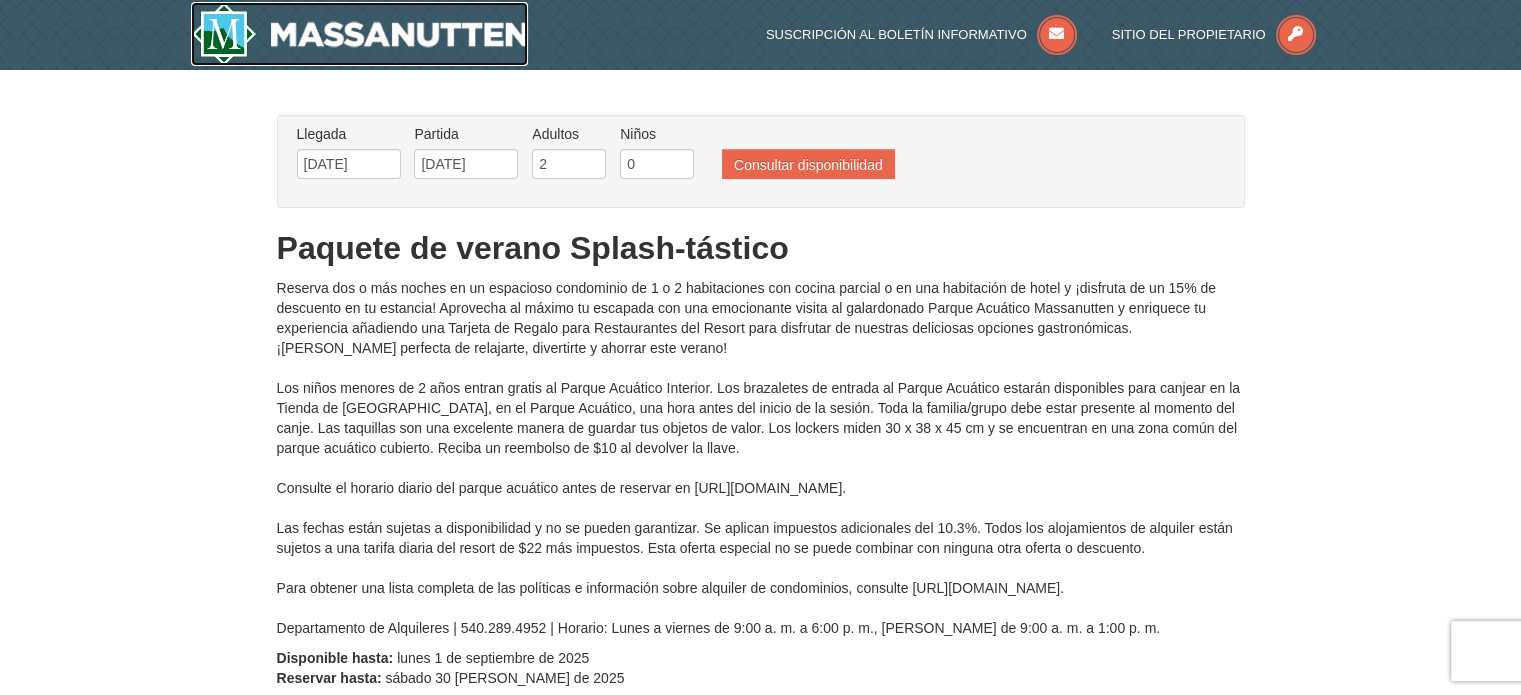 click at bounding box center (360, 34) 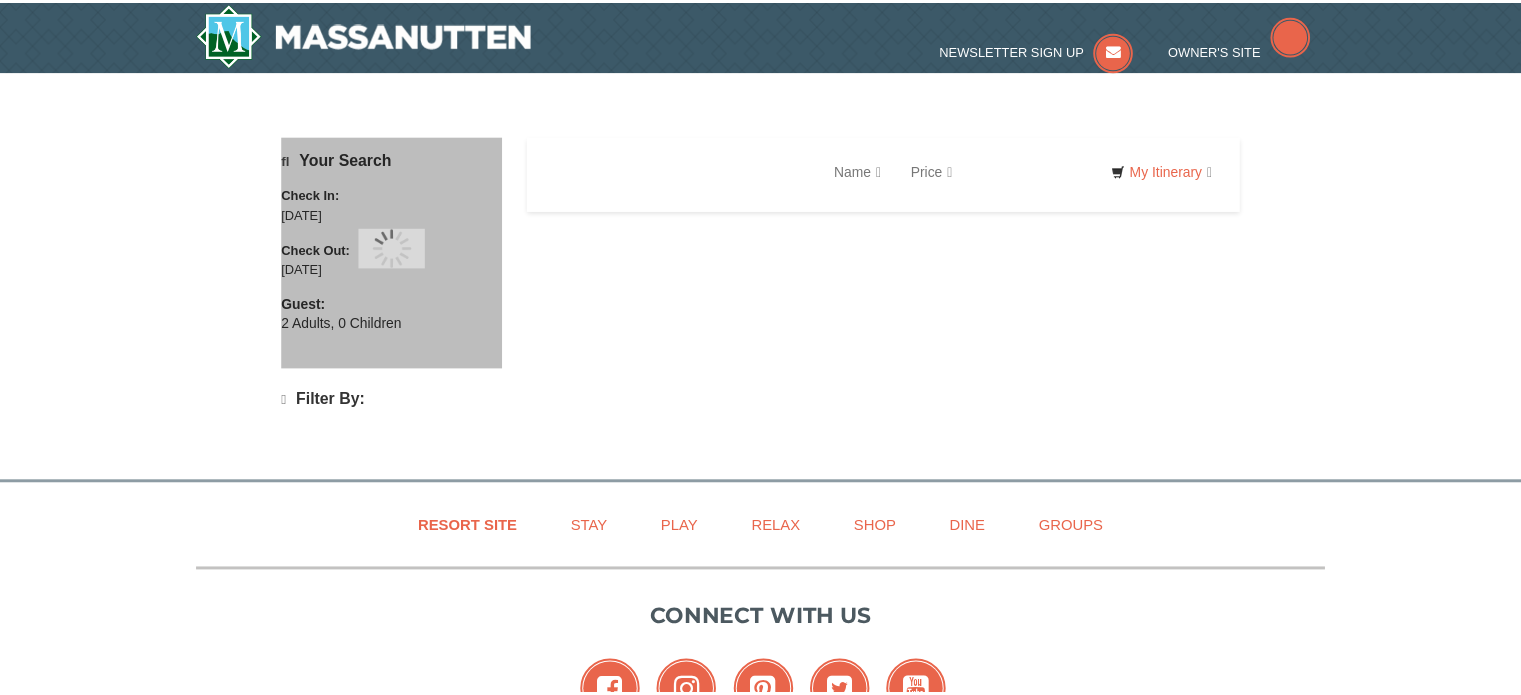 scroll, scrollTop: 0, scrollLeft: 0, axis: both 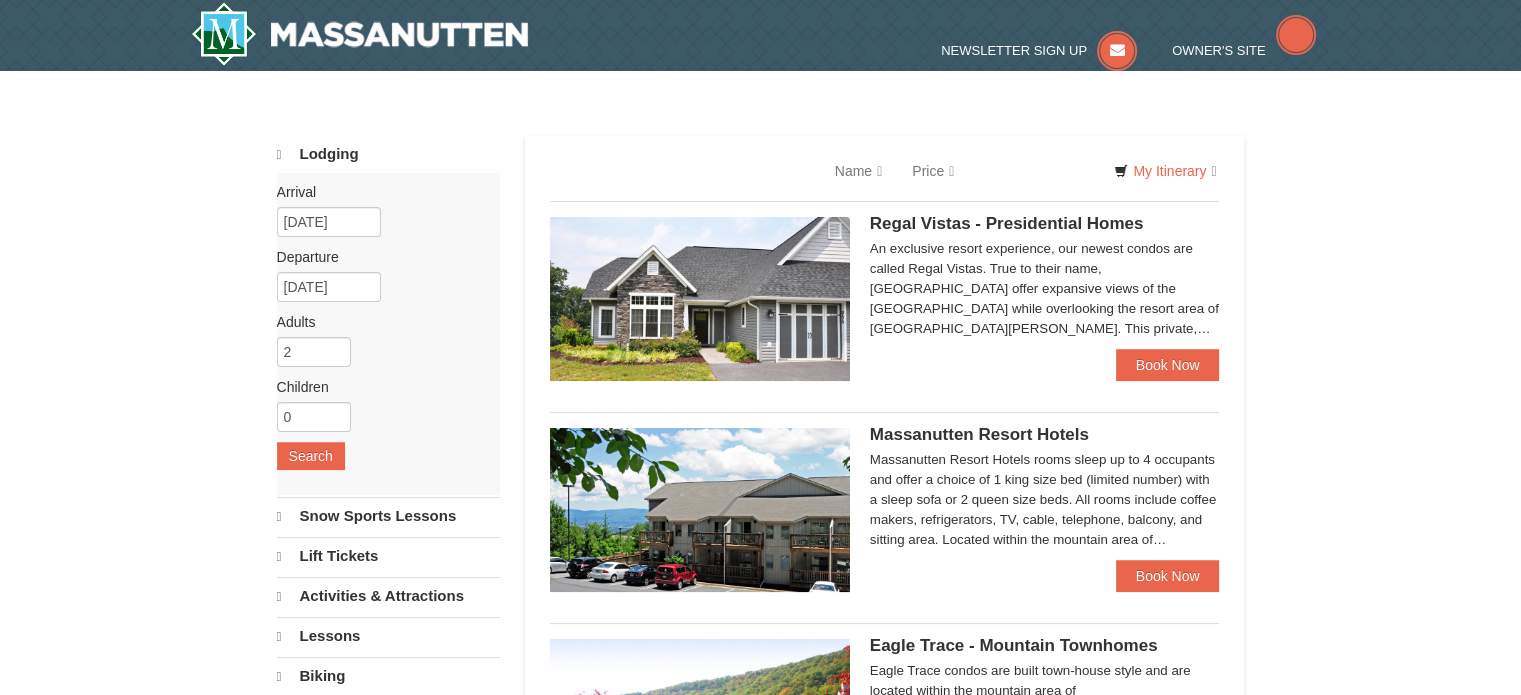 select on "7" 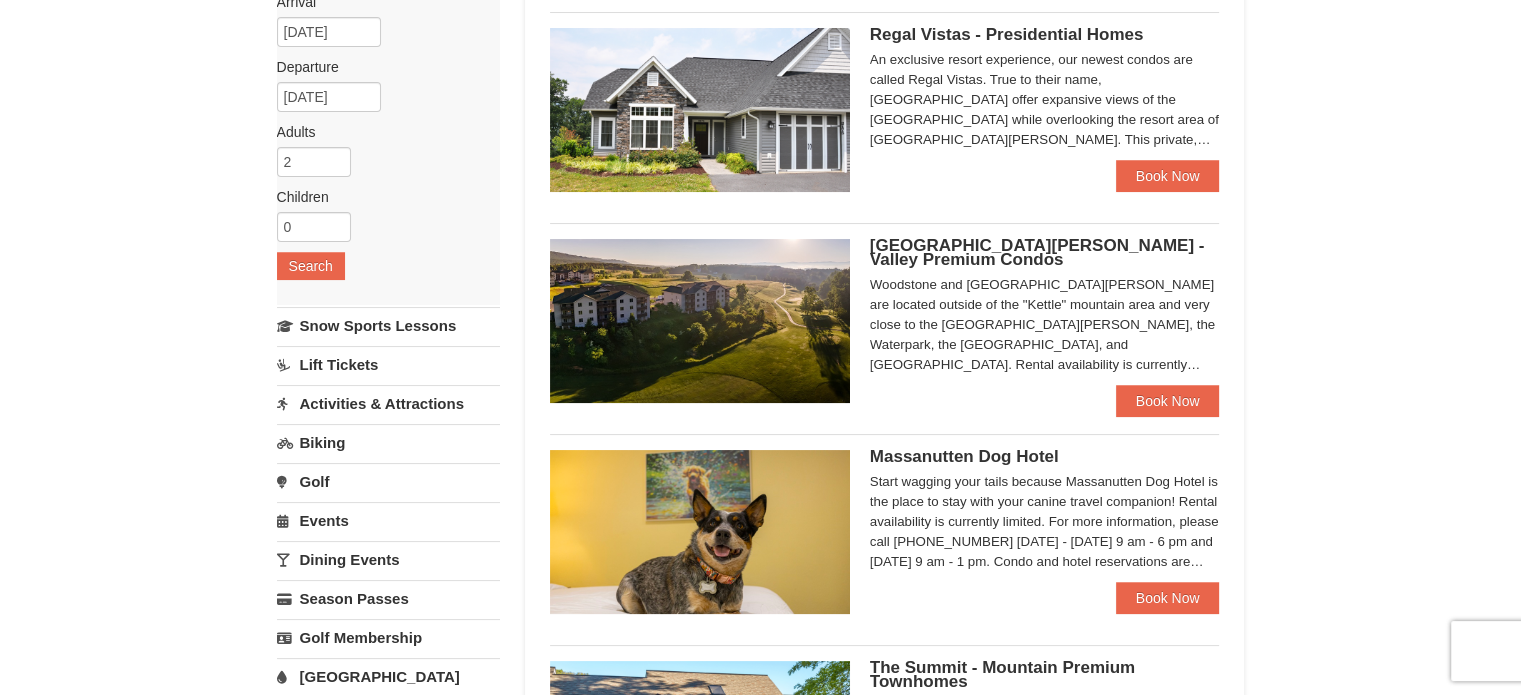 scroll, scrollTop: 182, scrollLeft: 0, axis: vertical 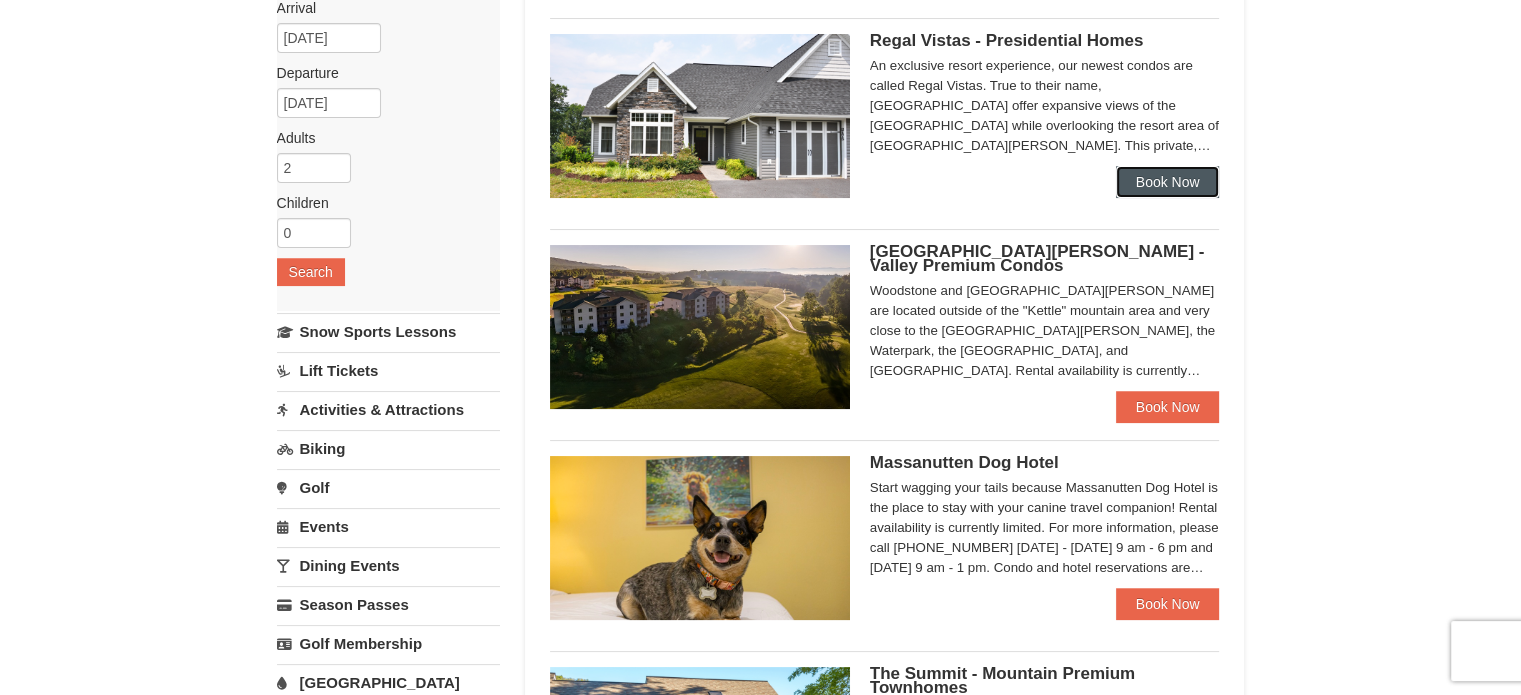 click on "Book Now" at bounding box center [1168, 182] 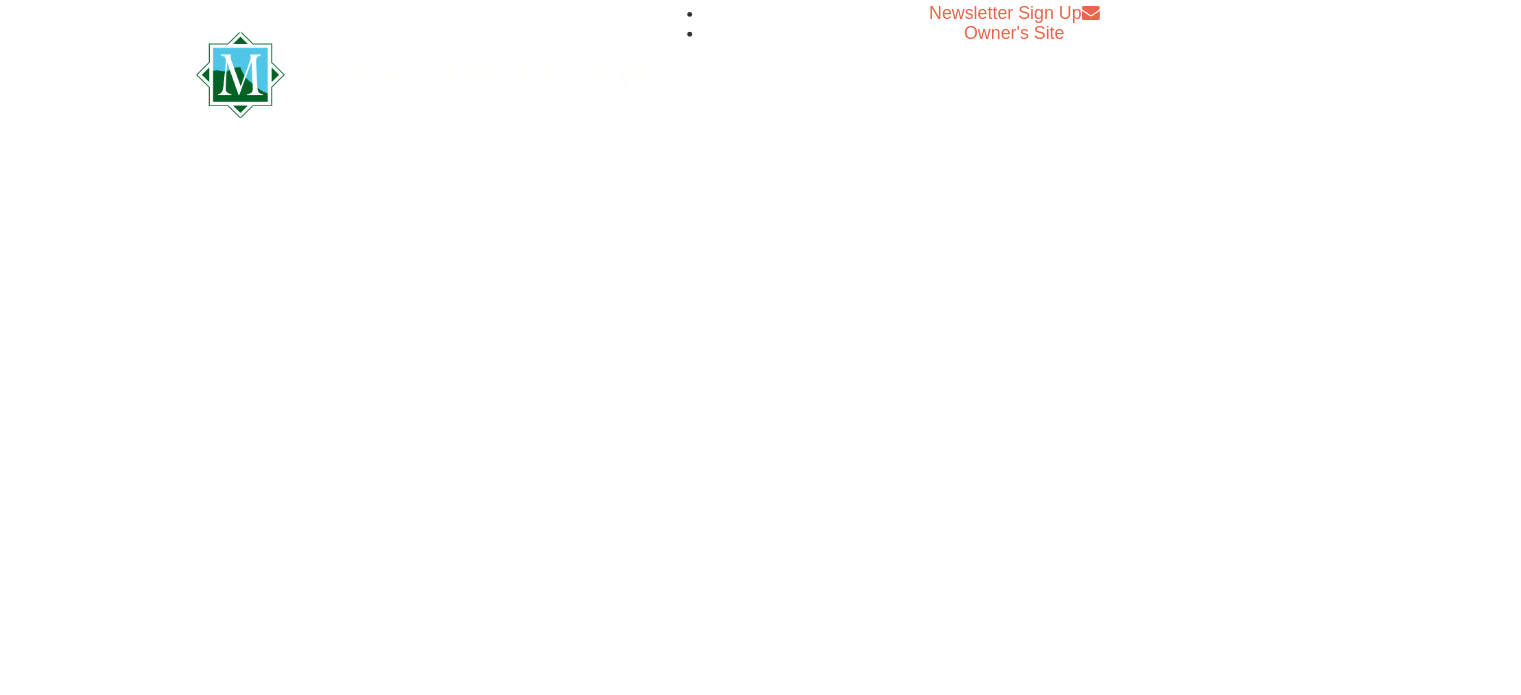 scroll, scrollTop: 0, scrollLeft: 0, axis: both 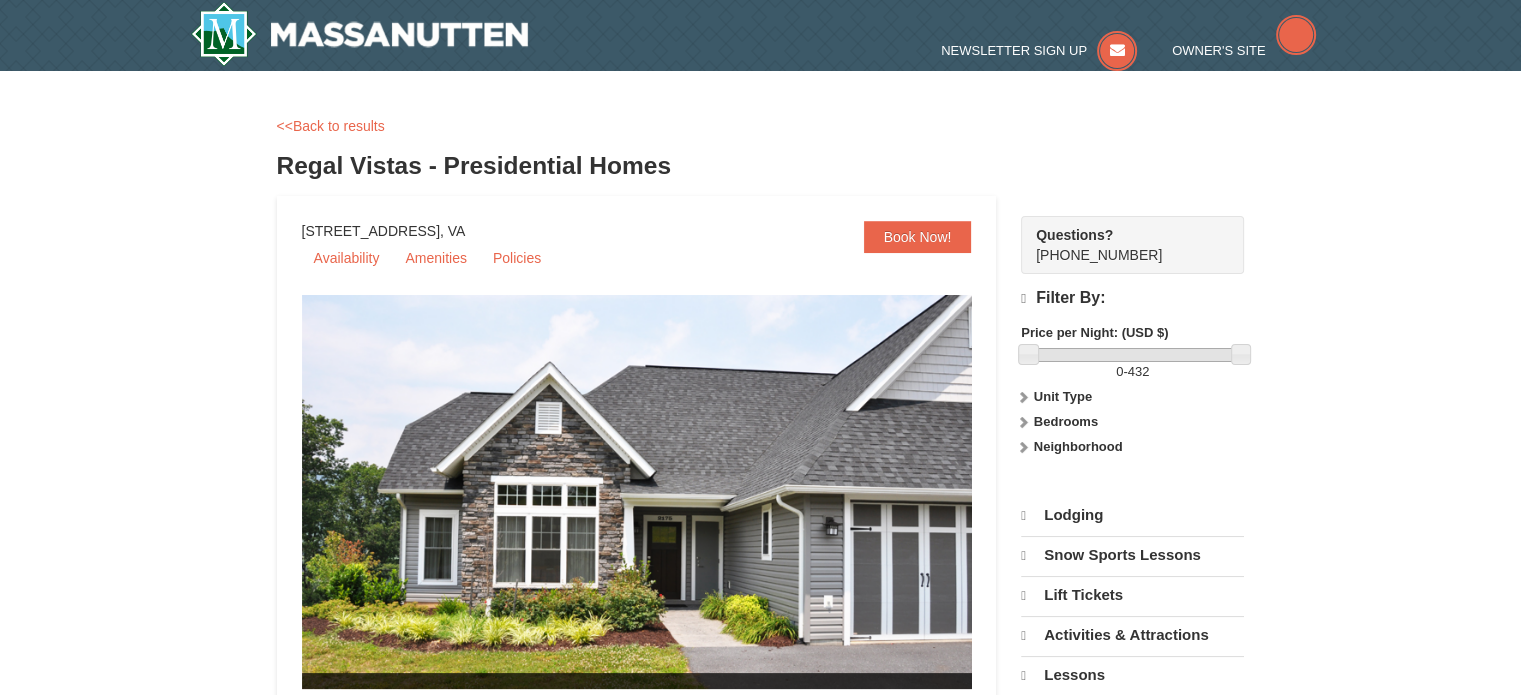 select on "7" 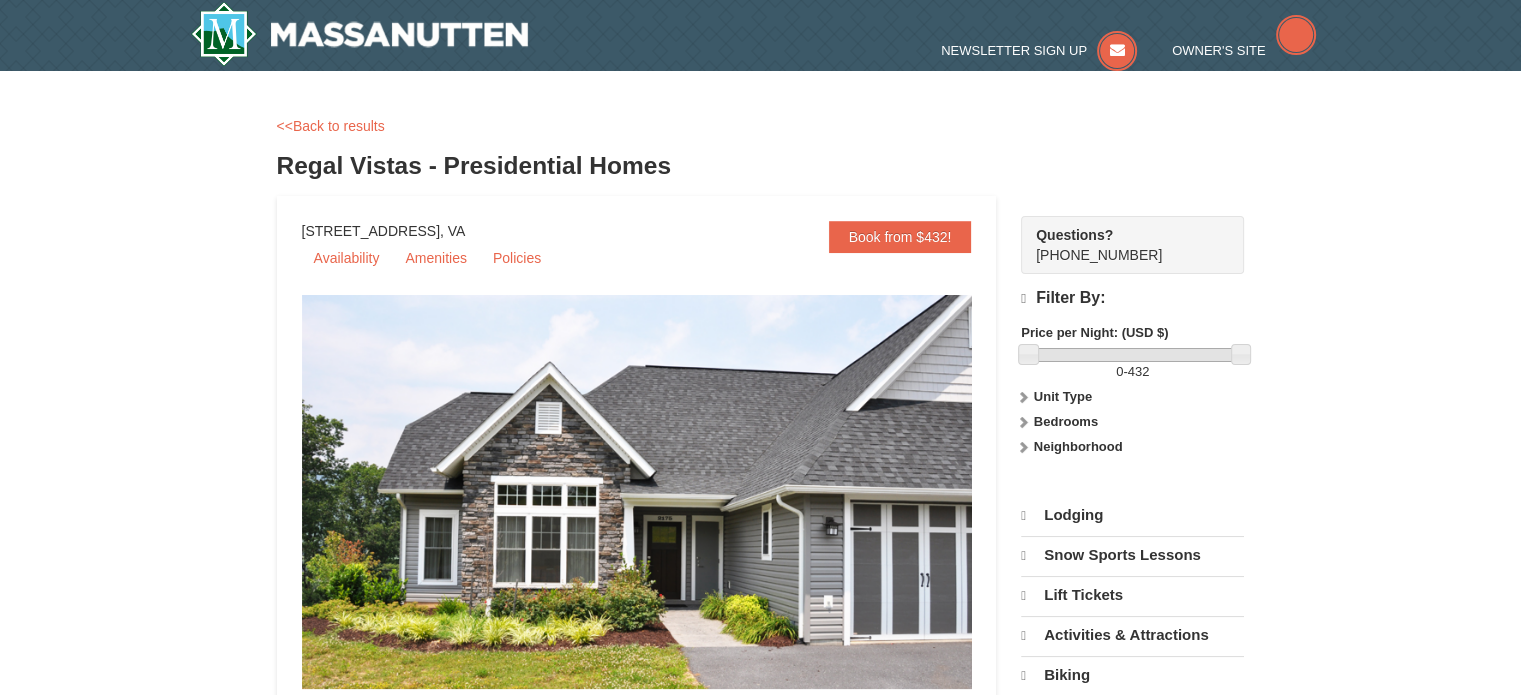 scroll, scrollTop: 0, scrollLeft: 0, axis: both 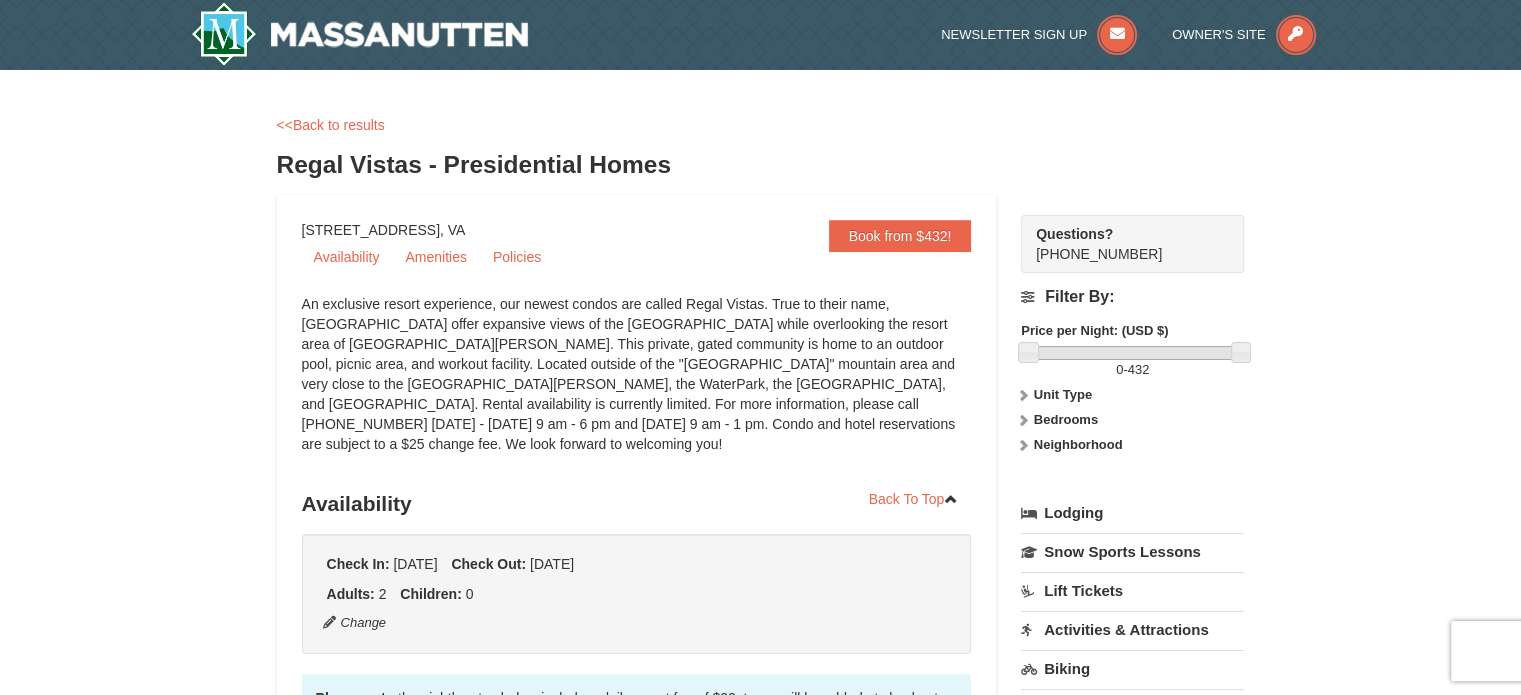 click on "Browser Not Supported
We notice you are using a browser which will not provide the best experience. We recommend using newer versions Chrome, Firefox, and Edge.
Chrome
Firefox
Edge
Safari
Select your preferred browser above to download.
Continue Anyway
Skip to Main Content
Skip to Main Content
Newsletter Sign Up
Owner's Site
×" at bounding box center [760, 1260] 